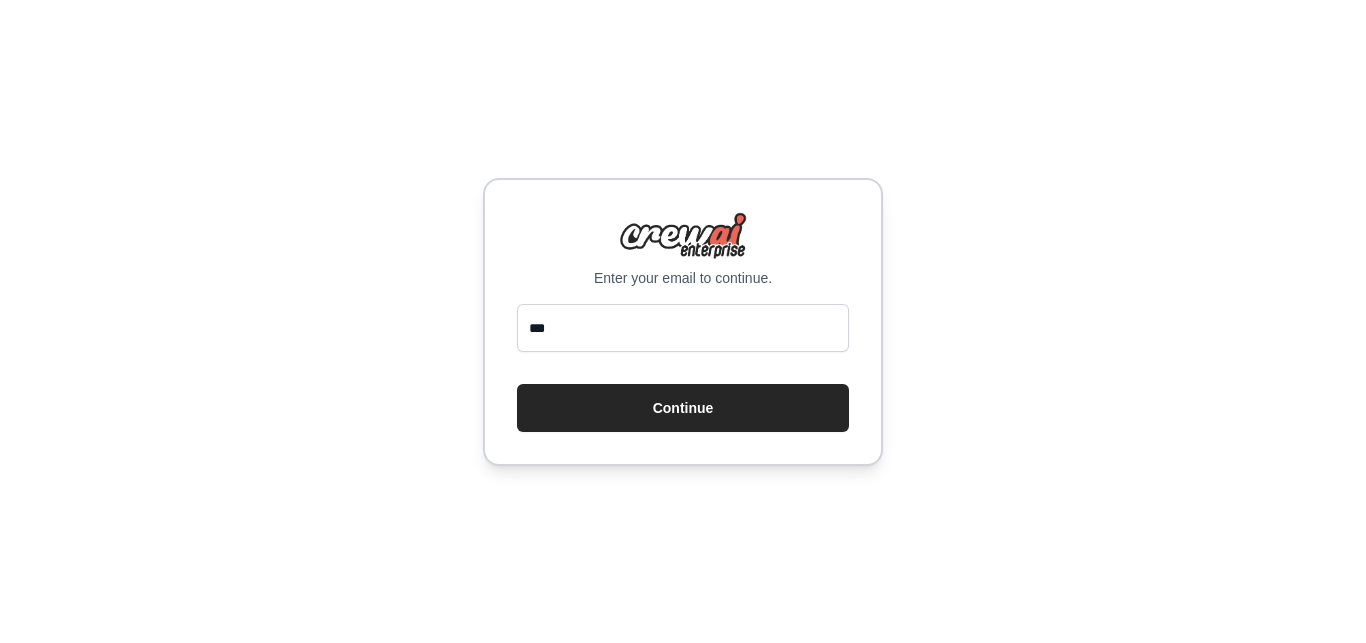 scroll, scrollTop: 0, scrollLeft: 0, axis: both 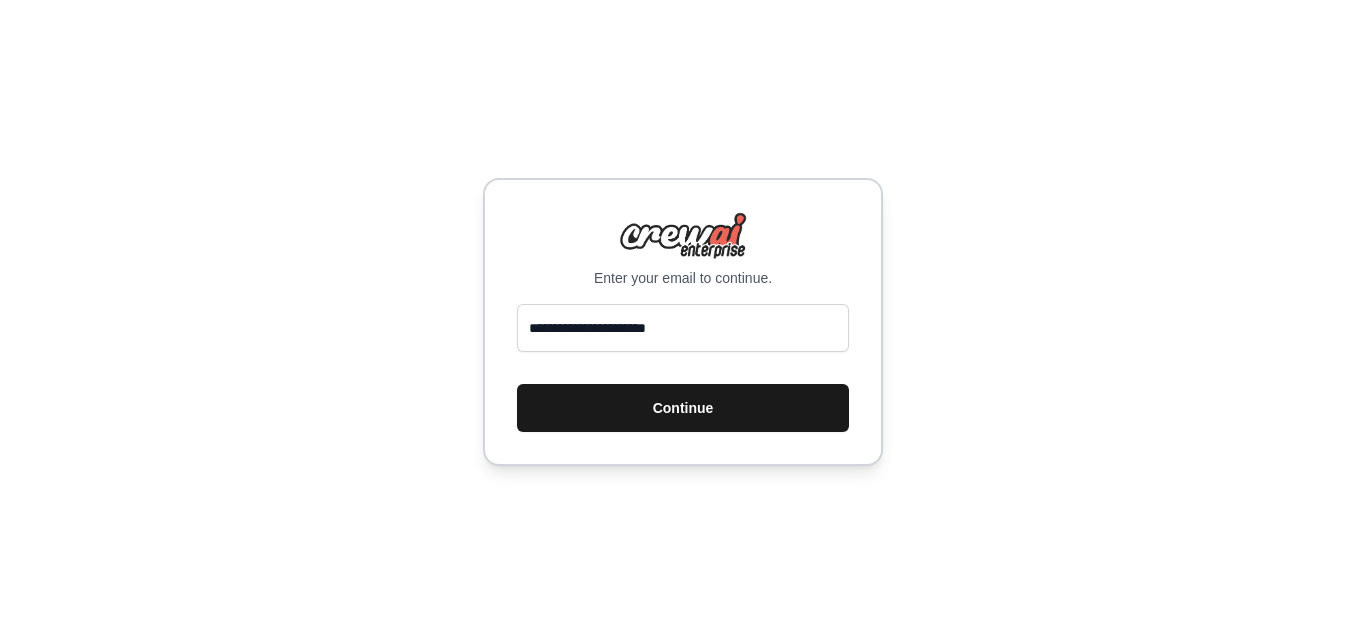 type on "**********" 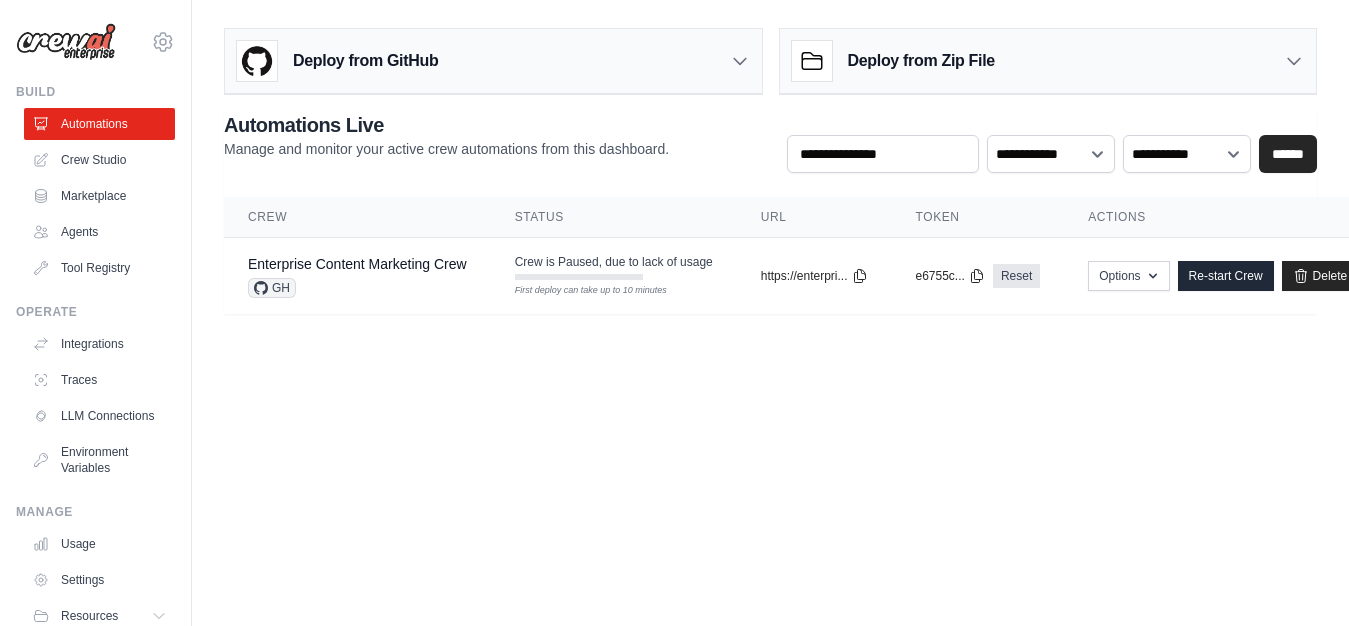 scroll, scrollTop: 0, scrollLeft: 0, axis: both 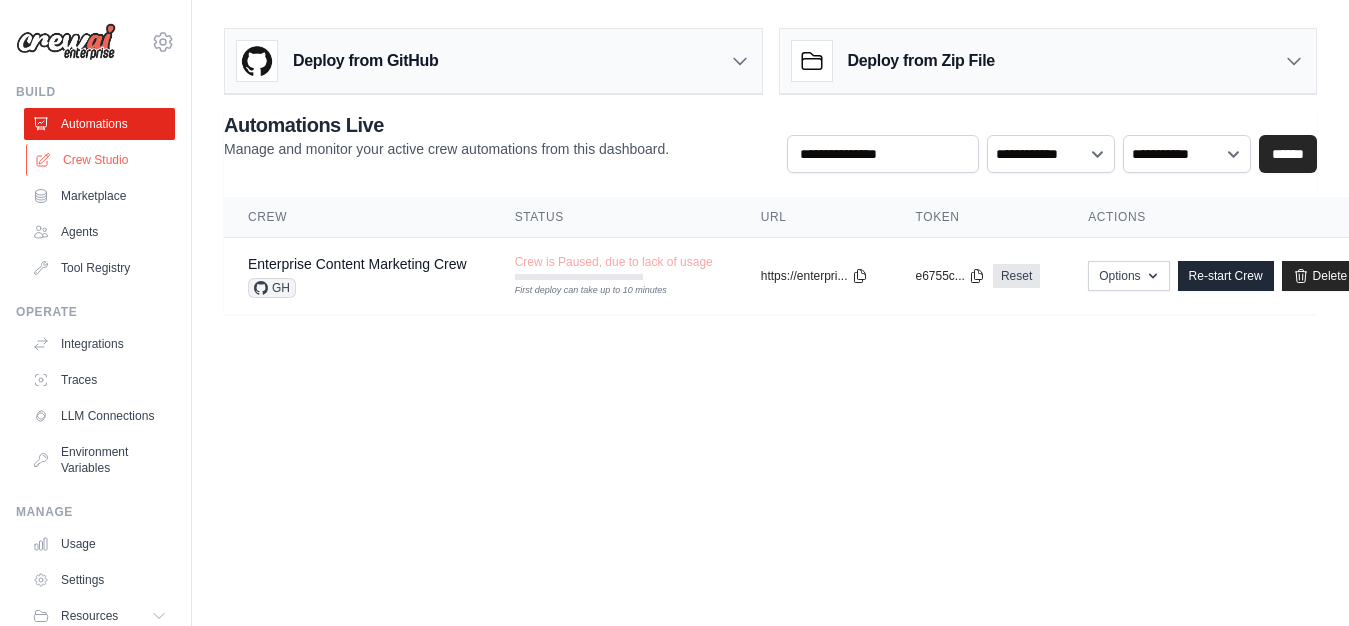 click on "Crew Studio" at bounding box center [101, 160] 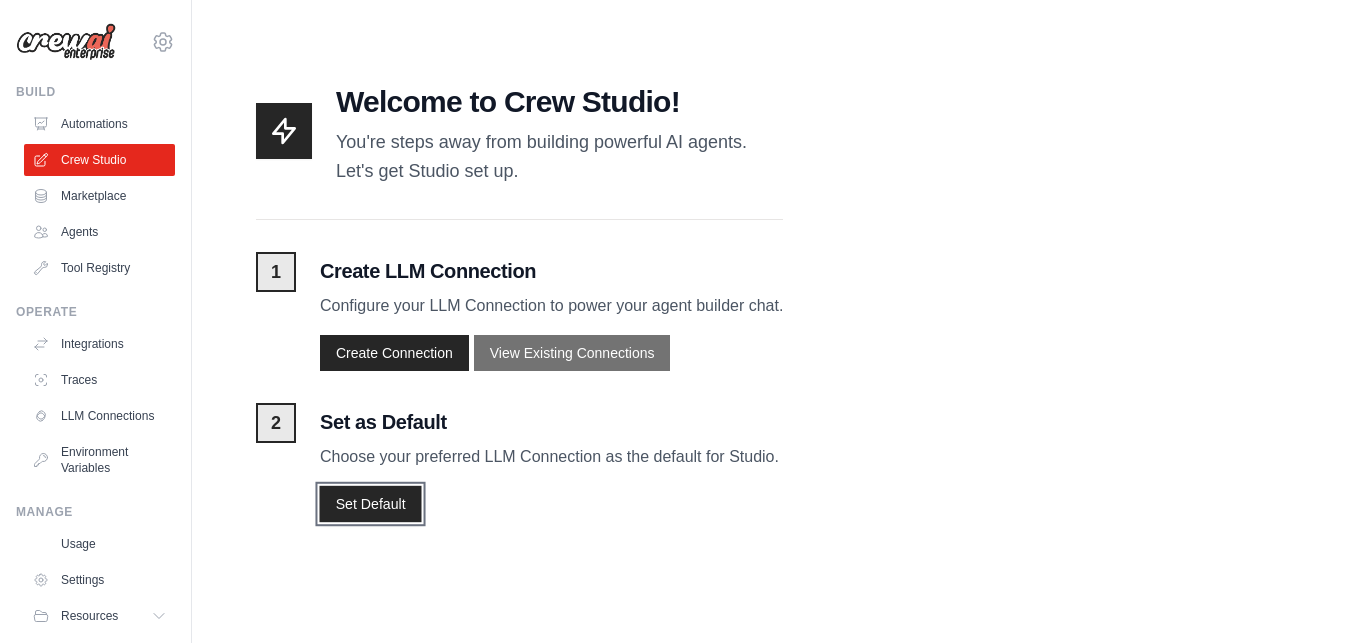 click on "Set Default" at bounding box center [370, 503] 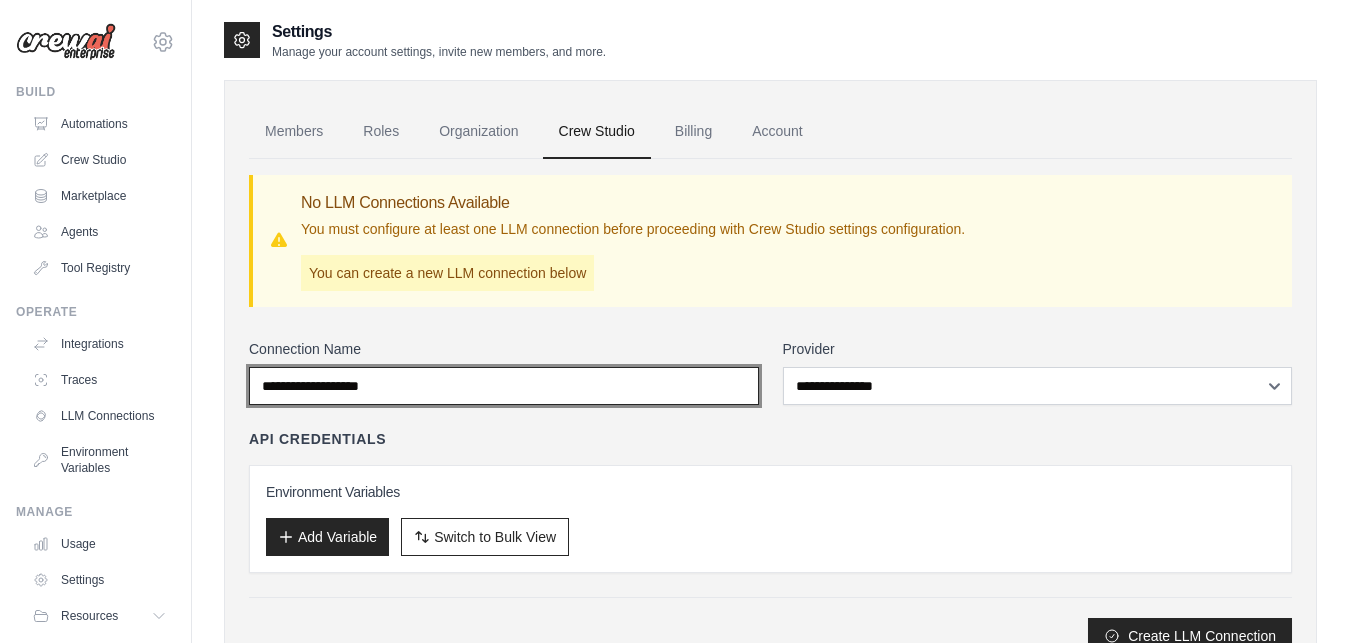 click on "Connection Name" at bounding box center [504, 386] 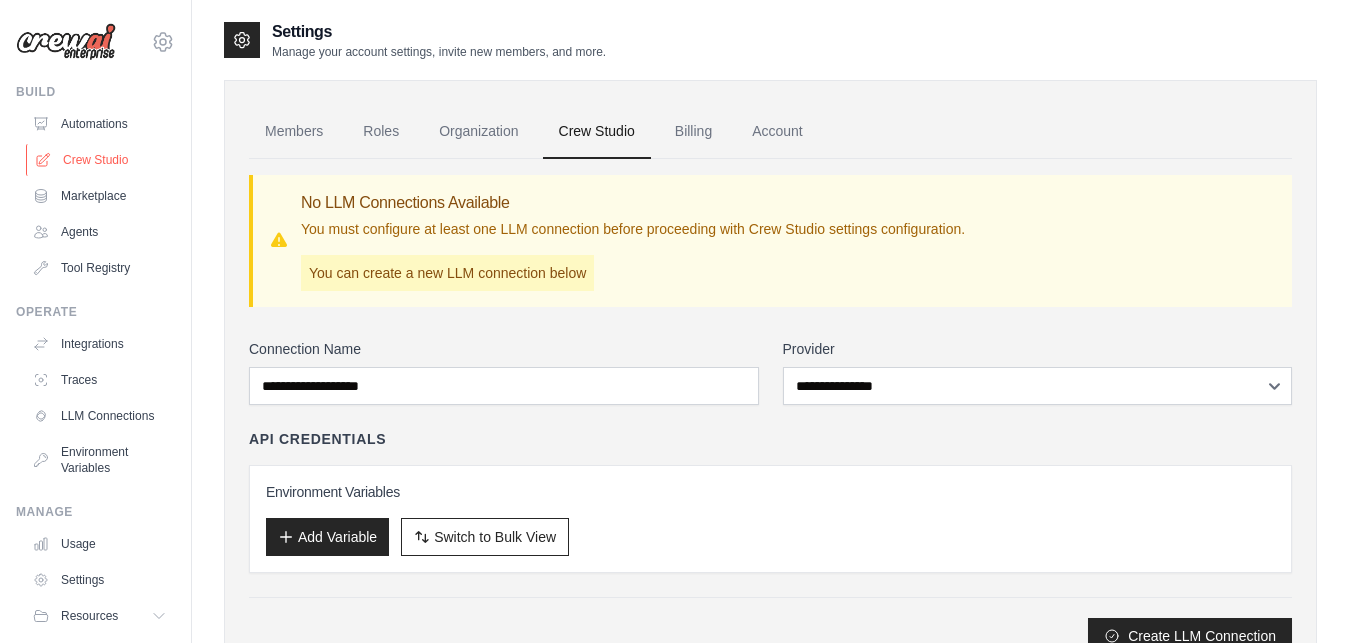 click on "Crew Studio" at bounding box center (101, 160) 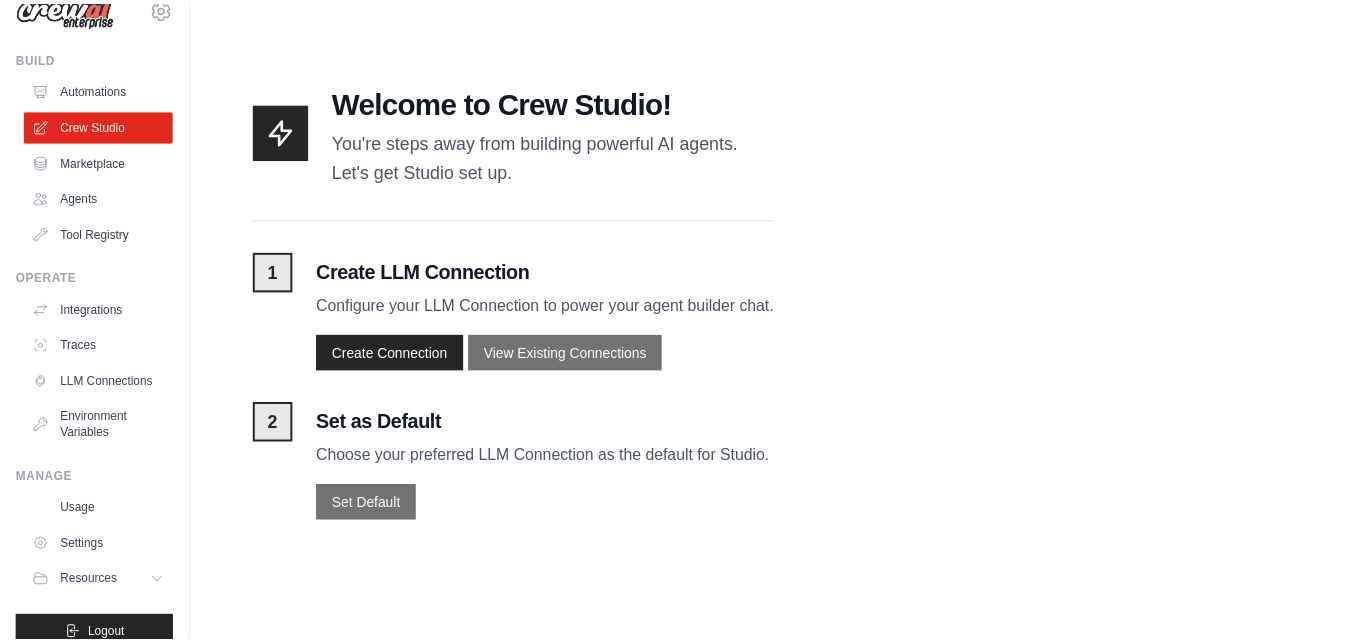 scroll, scrollTop: 0, scrollLeft: 0, axis: both 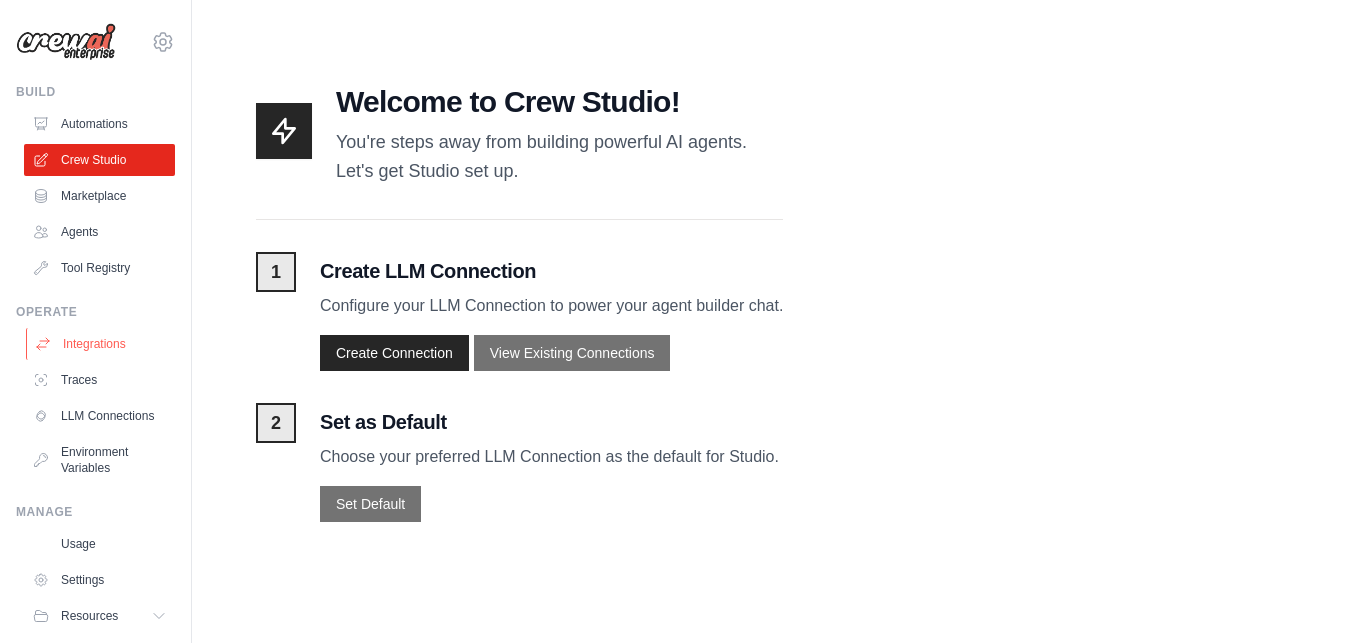click on "Integrations" at bounding box center (101, 344) 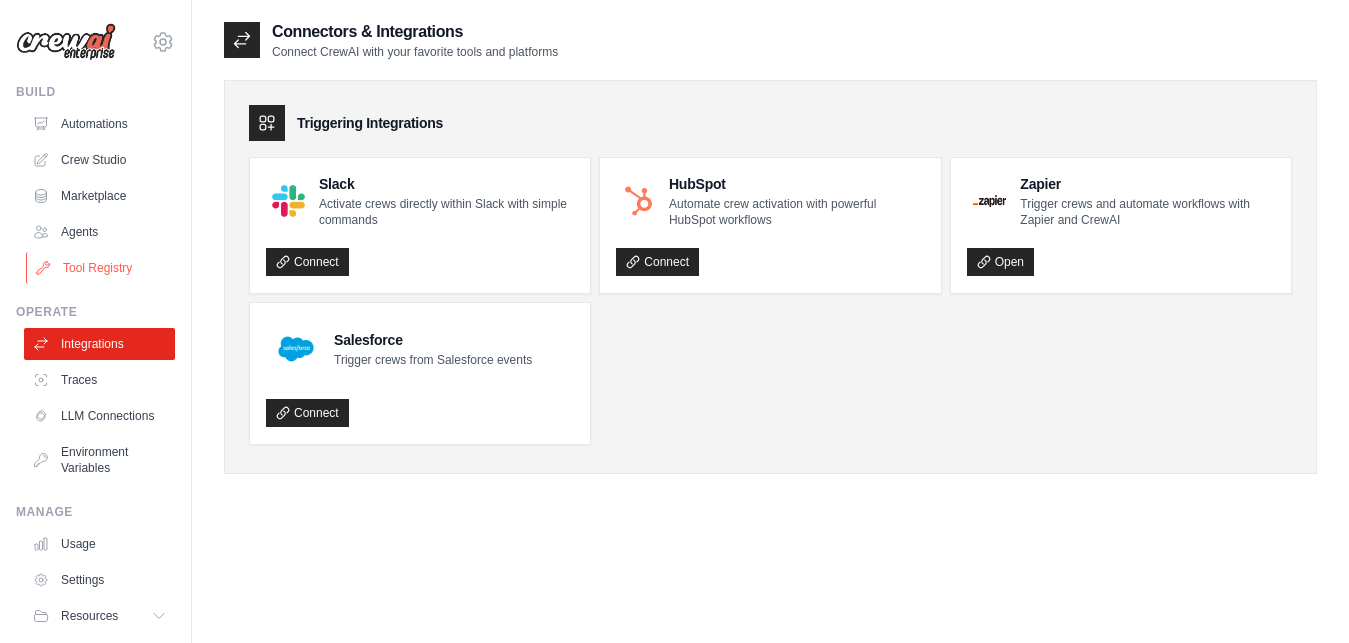 click on "Tool Registry" at bounding box center (101, 268) 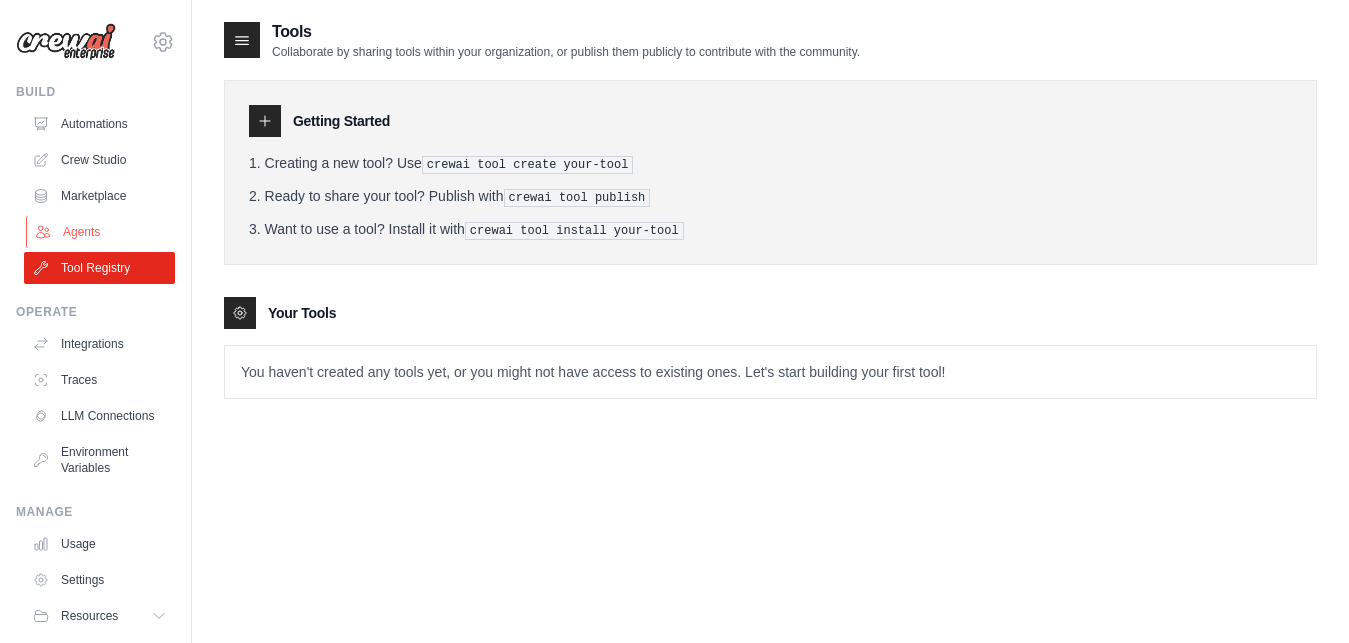 click on "Agents" at bounding box center (101, 232) 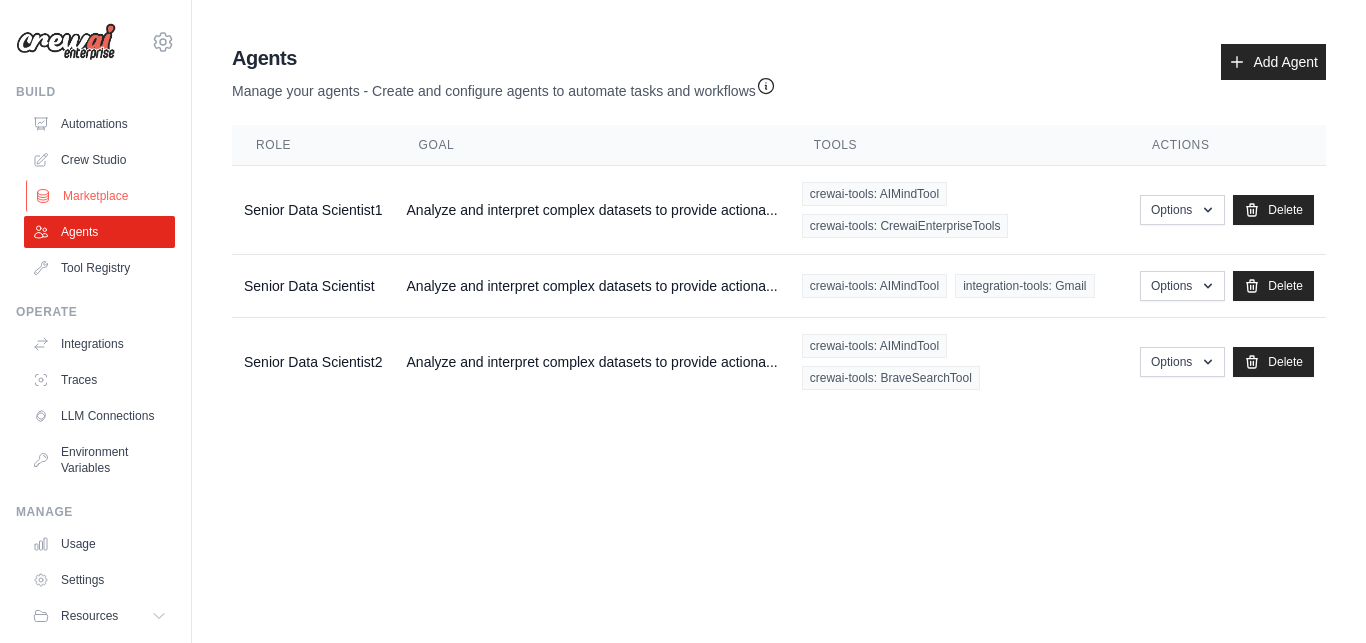 click on "Marketplace" at bounding box center (101, 196) 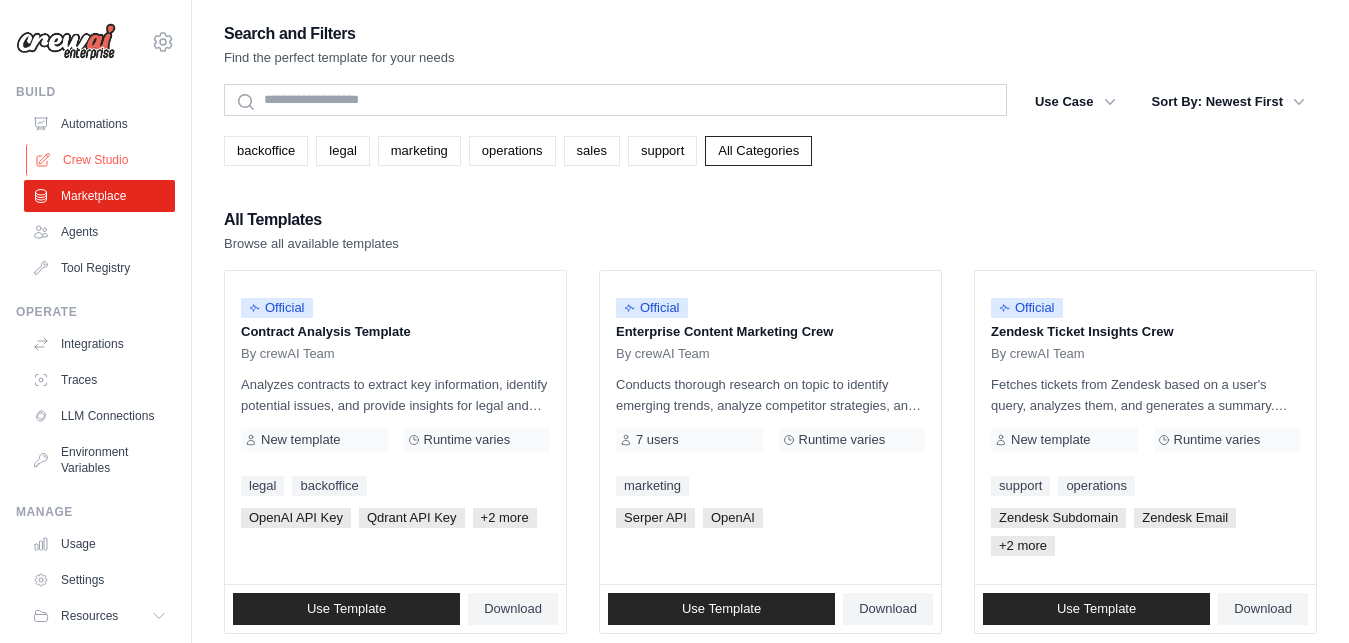 click on "Crew Studio" at bounding box center (101, 160) 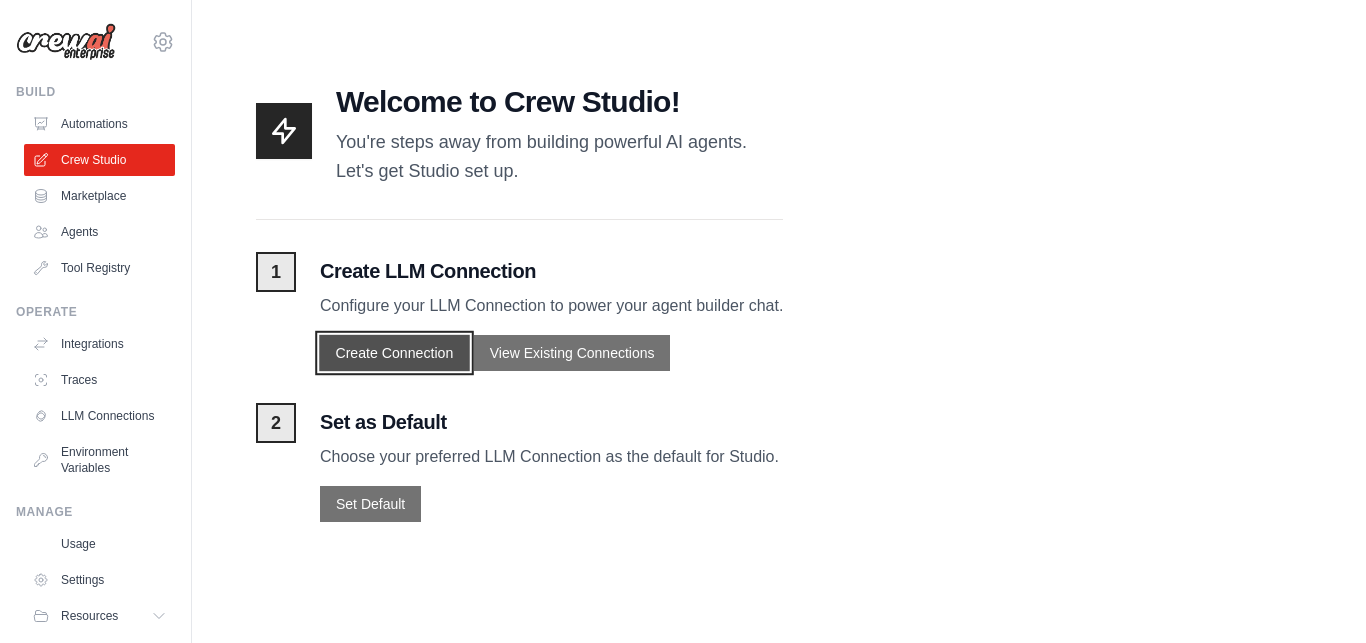 click on "Create Connection" at bounding box center (394, 352) 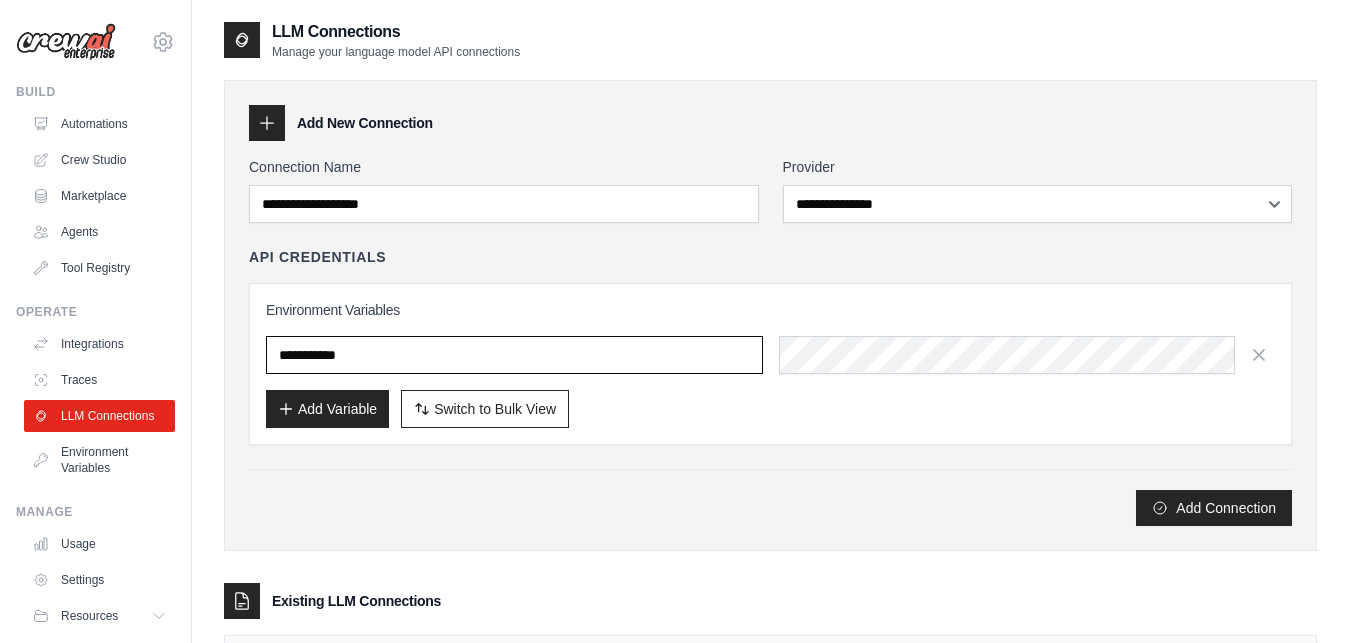 click at bounding box center (514, 355) 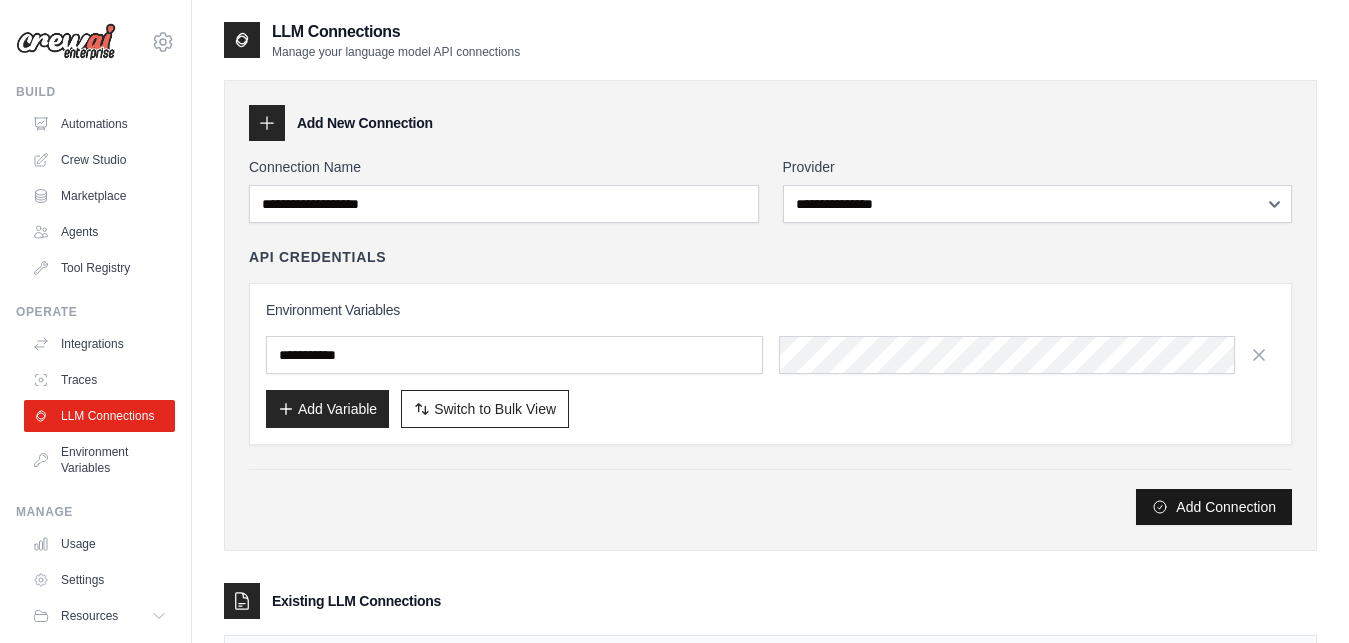 click on "Add Connection" at bounding box center [1214, 507] 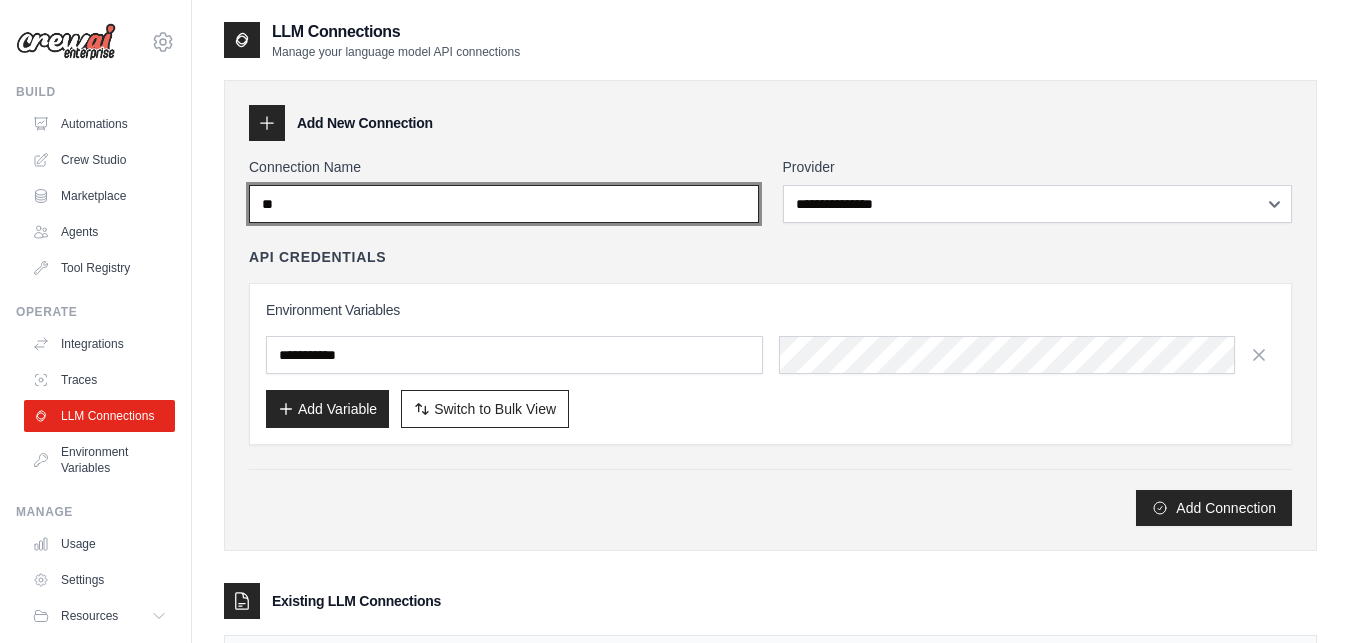 type on "**" 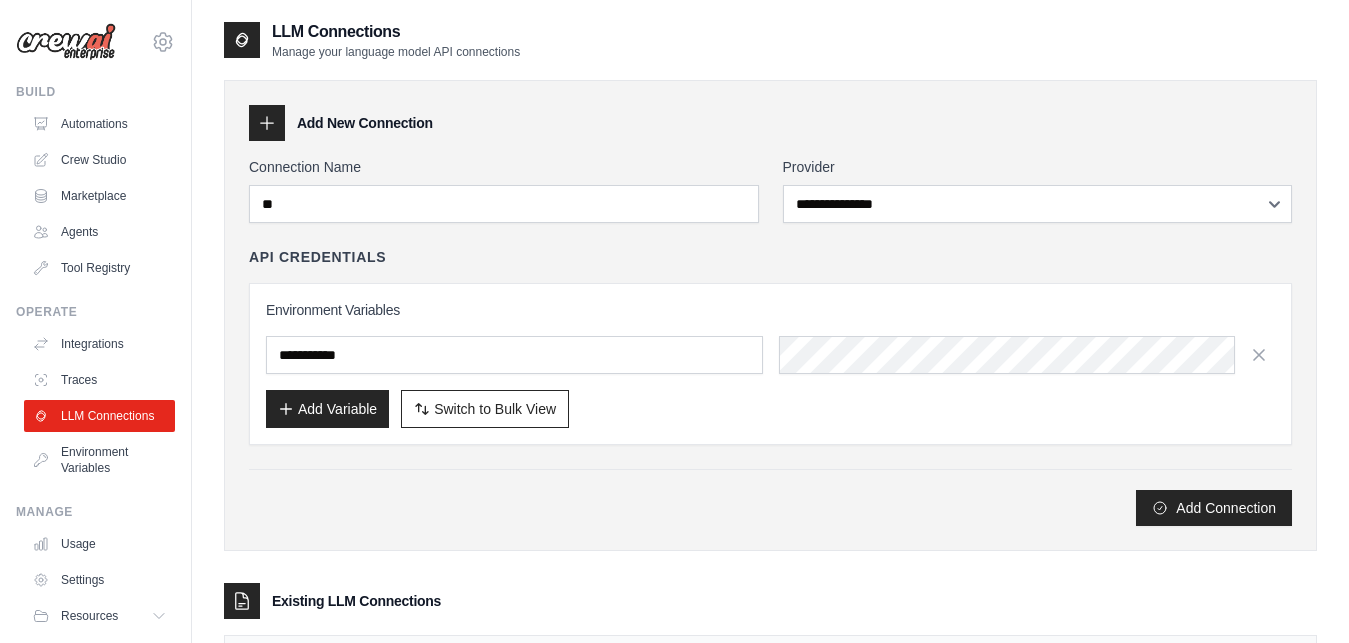 click on "API Credentials
Environment Variables
Add Variable
Switch to Bulk View
Switch to Table View" at bounding box center [770, 346] 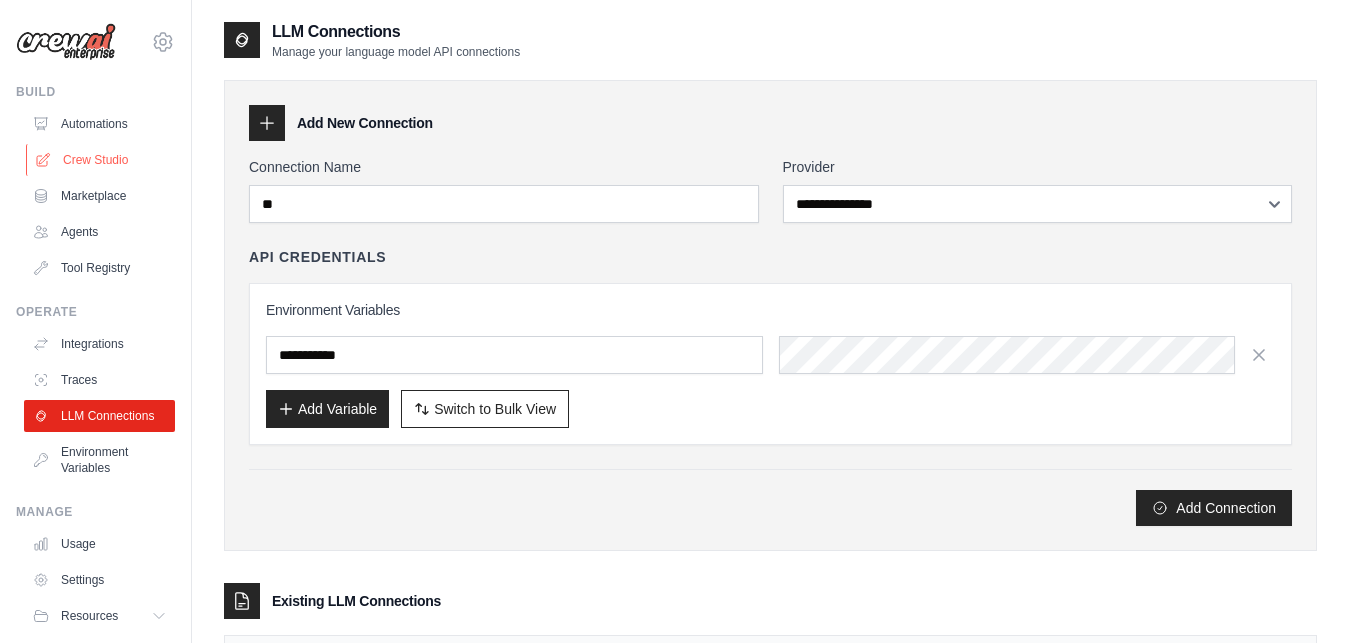 click on "Crew Studio" at bounding box center [101, 160] 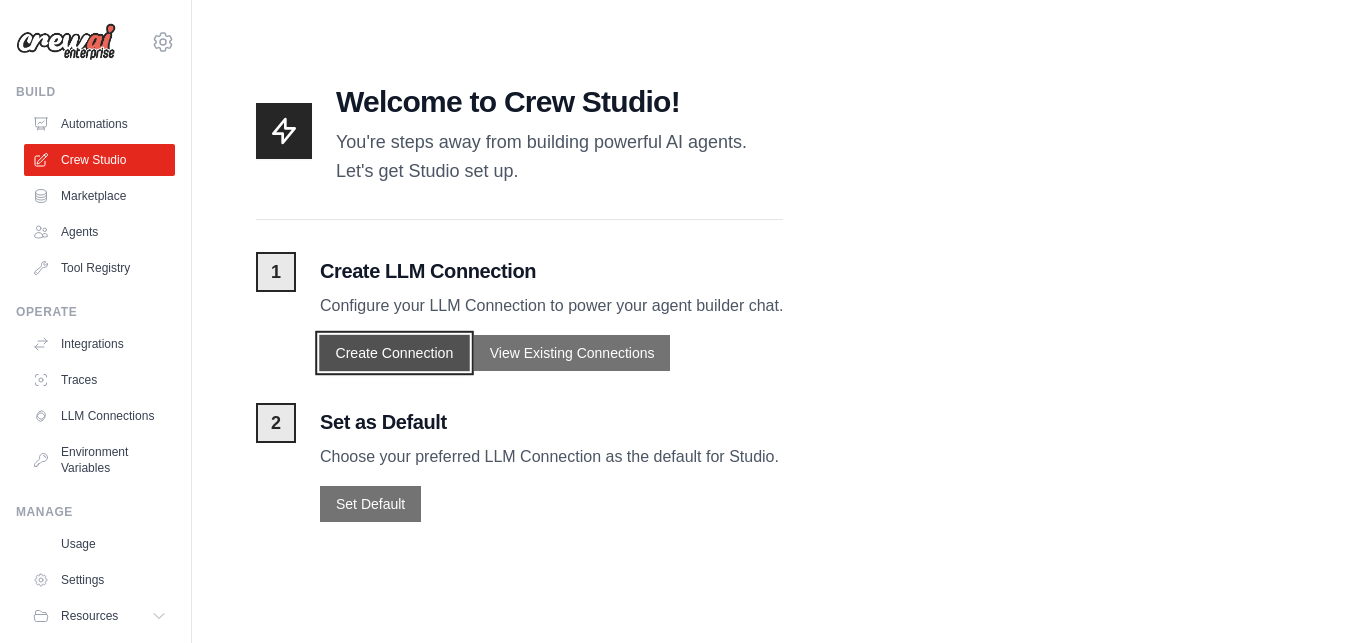 click on "Create Connection" at bounding box center (394, 352) 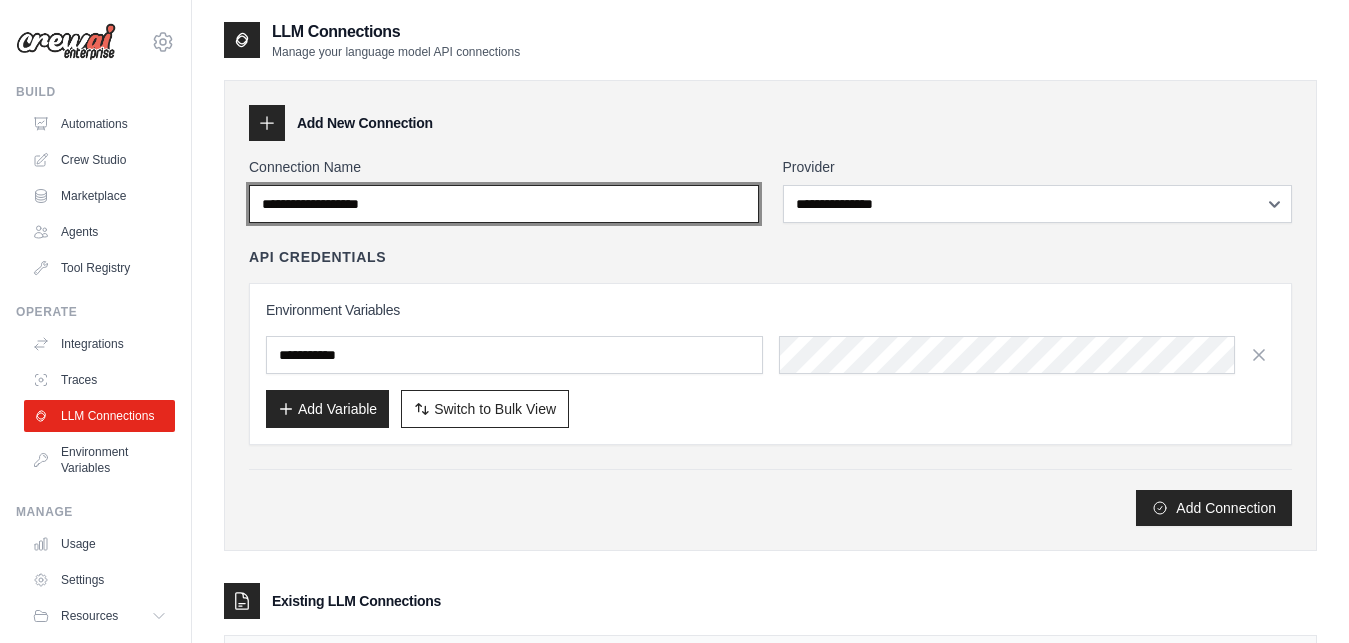 click on "Connection Name" at bounding box center (504, 204) 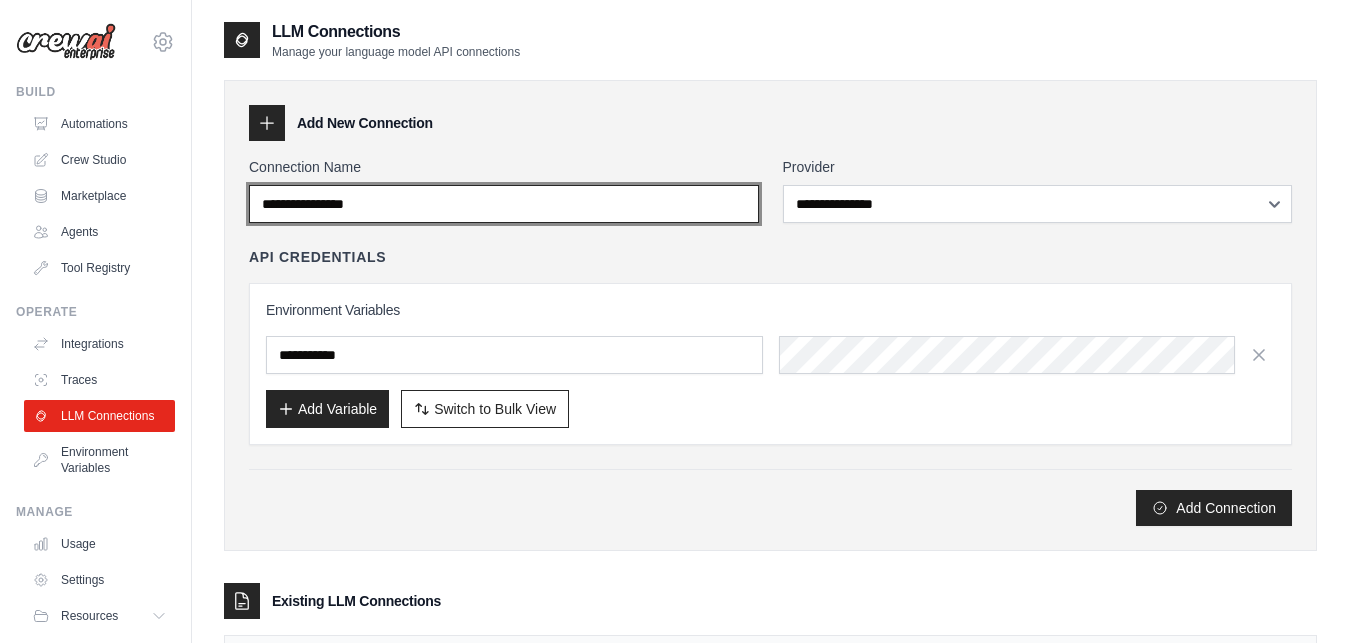 type on "**********" 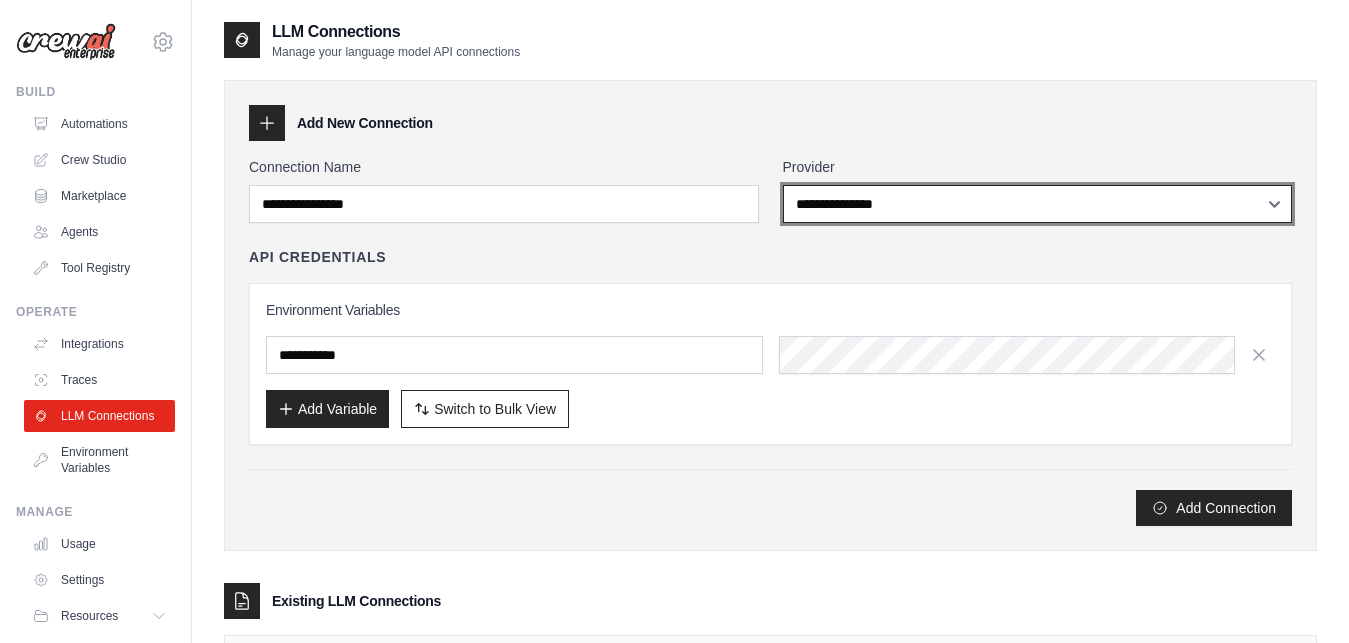 click on "**********" at bounding box center (1038, 204) 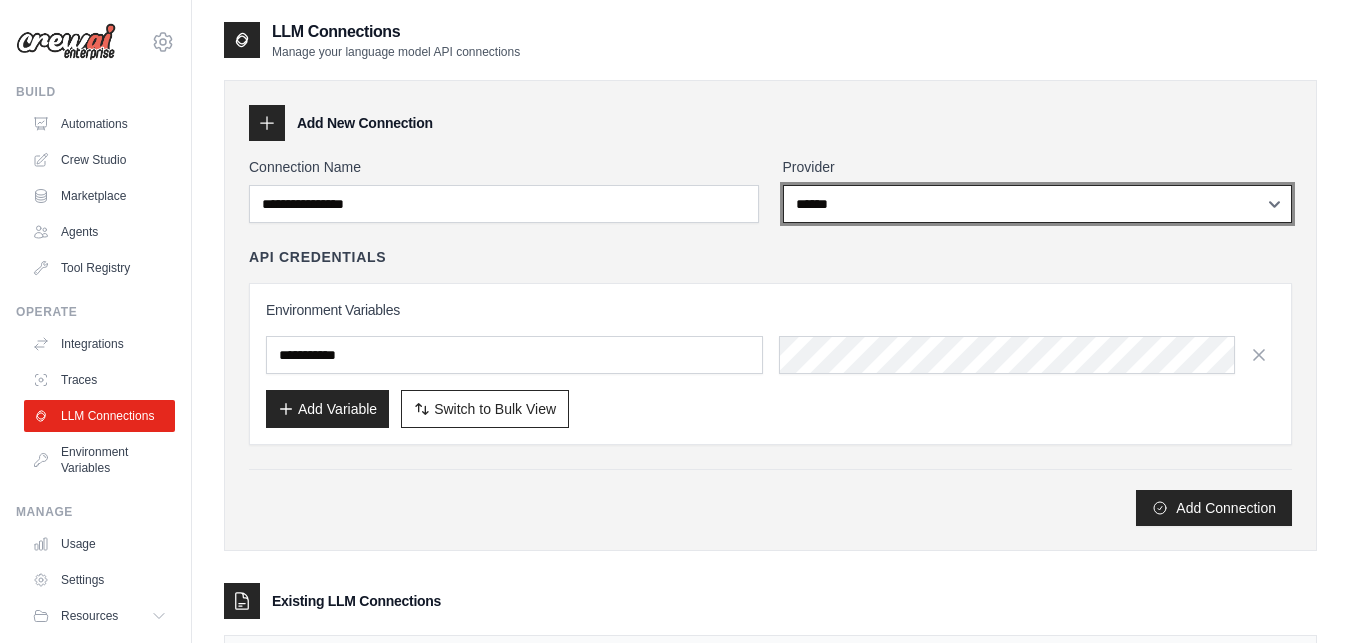 click on "******" at bounding box center (0, 0) 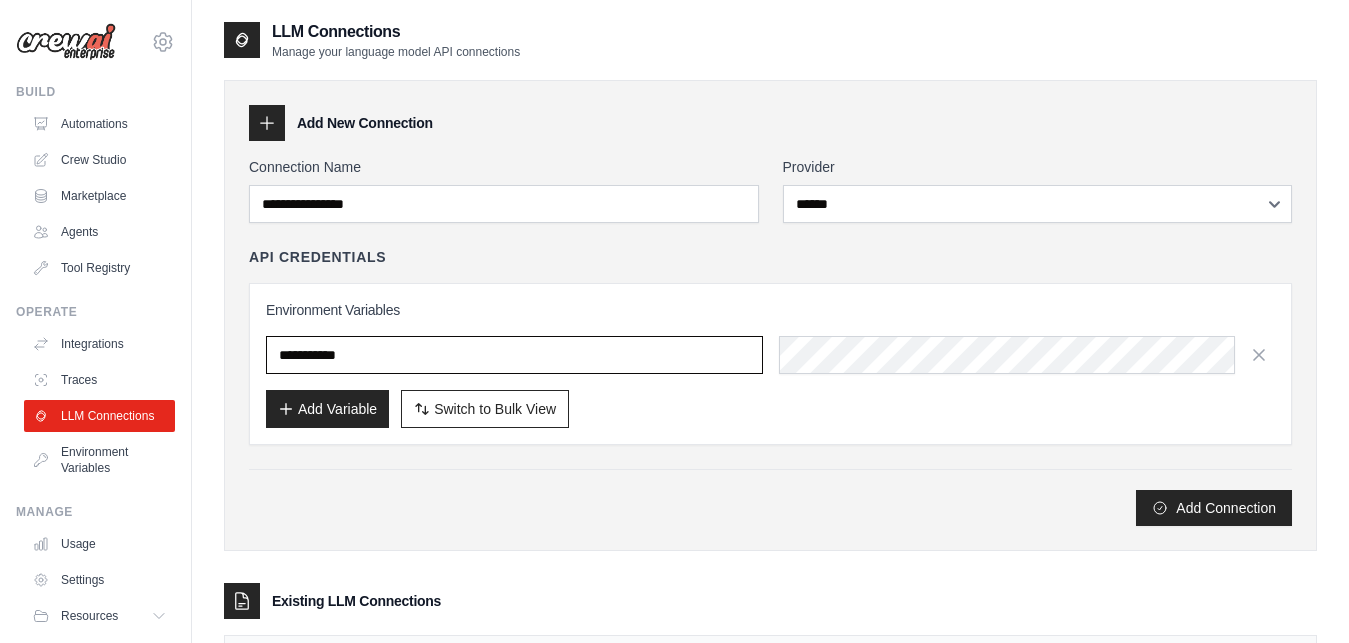 click at bounding box center [514, 355] 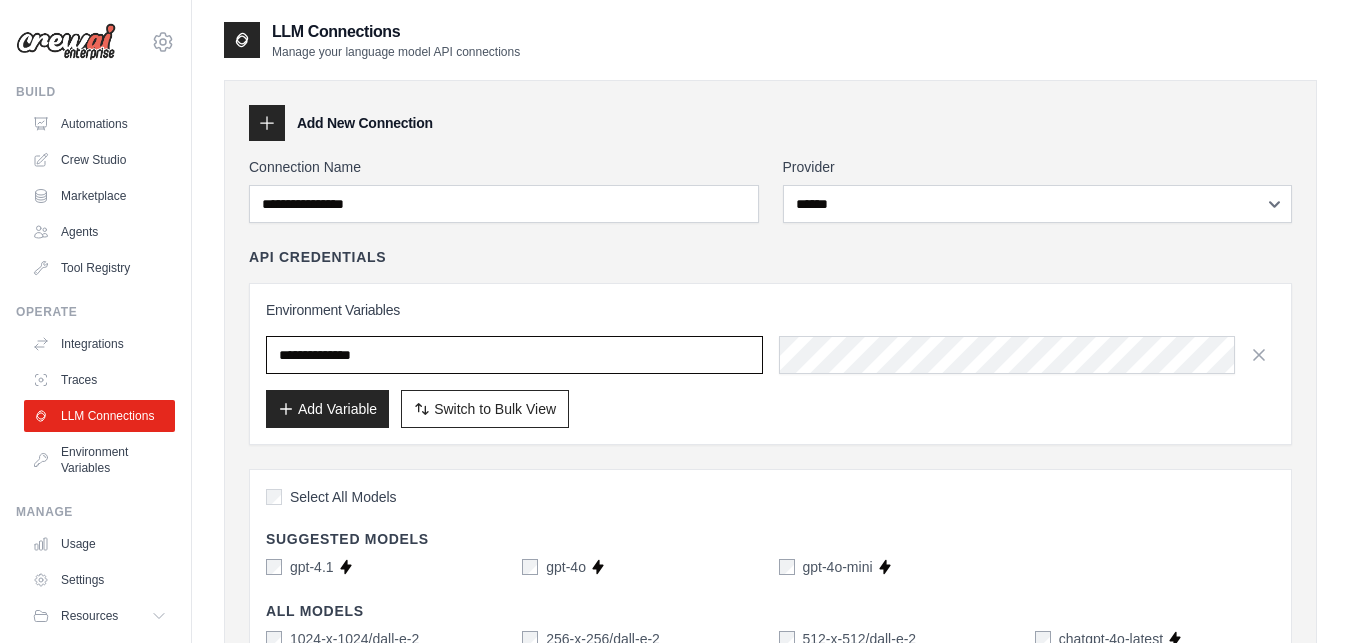 type on "**********" 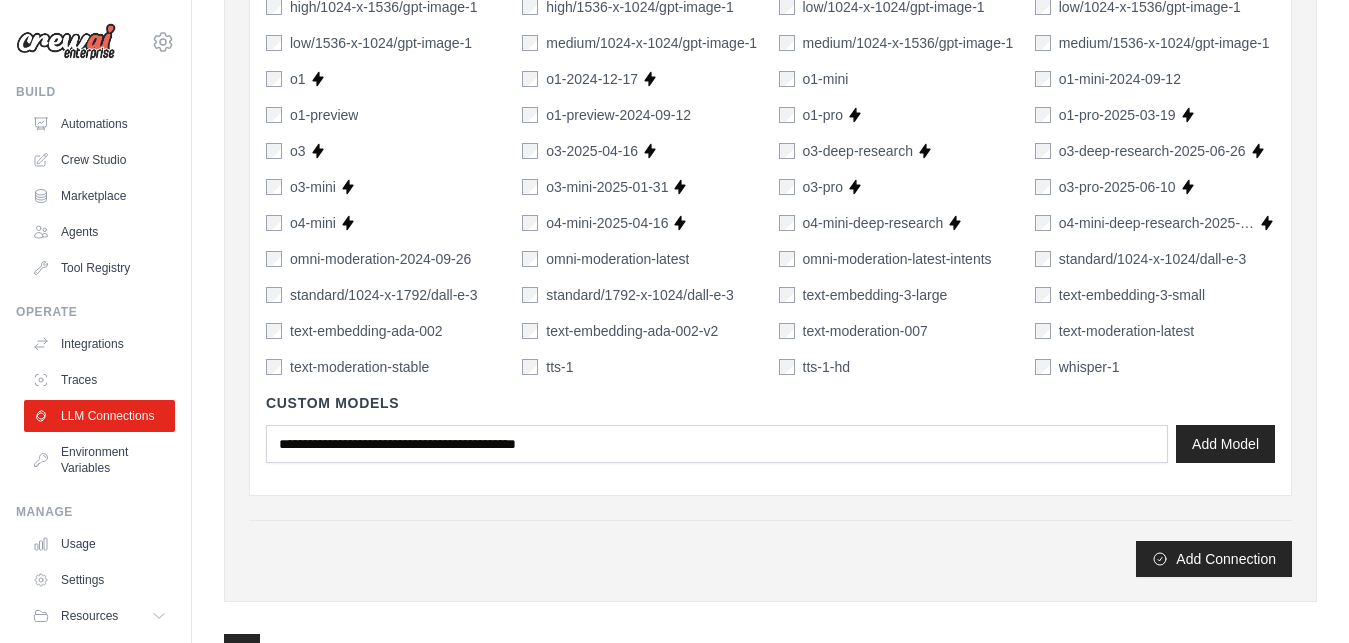 scroll, scrollTop: 1241, scrollLeft: 0, axis: vertical 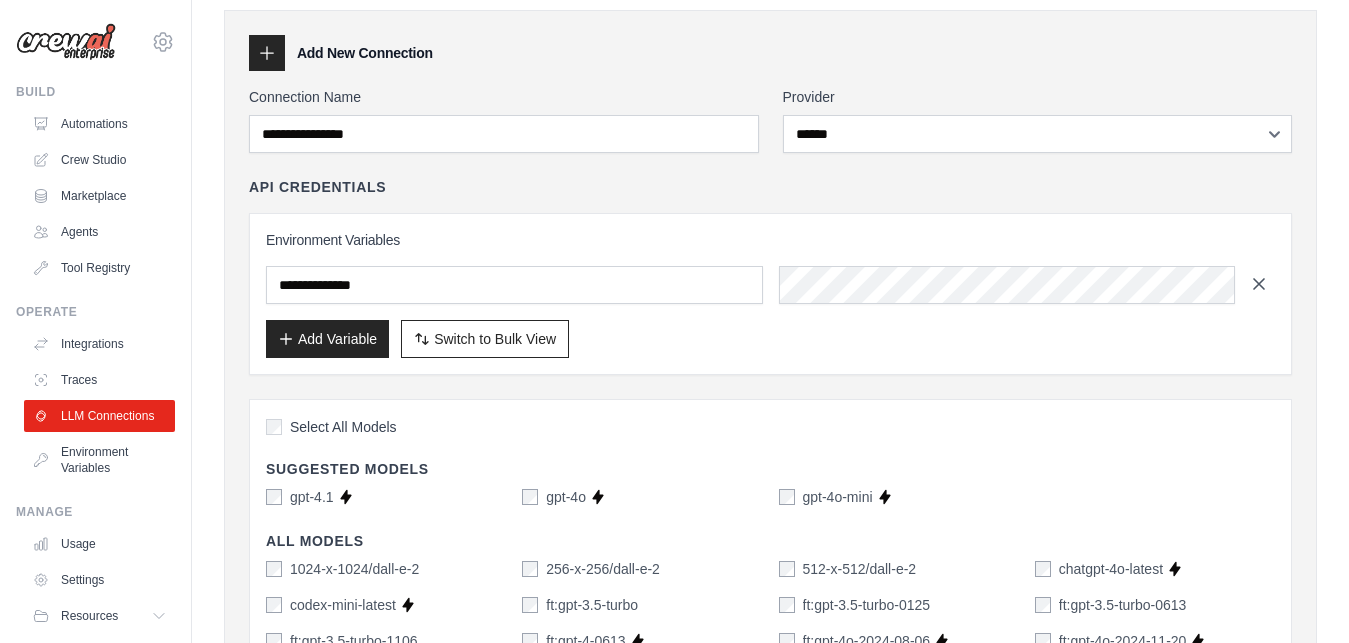 click 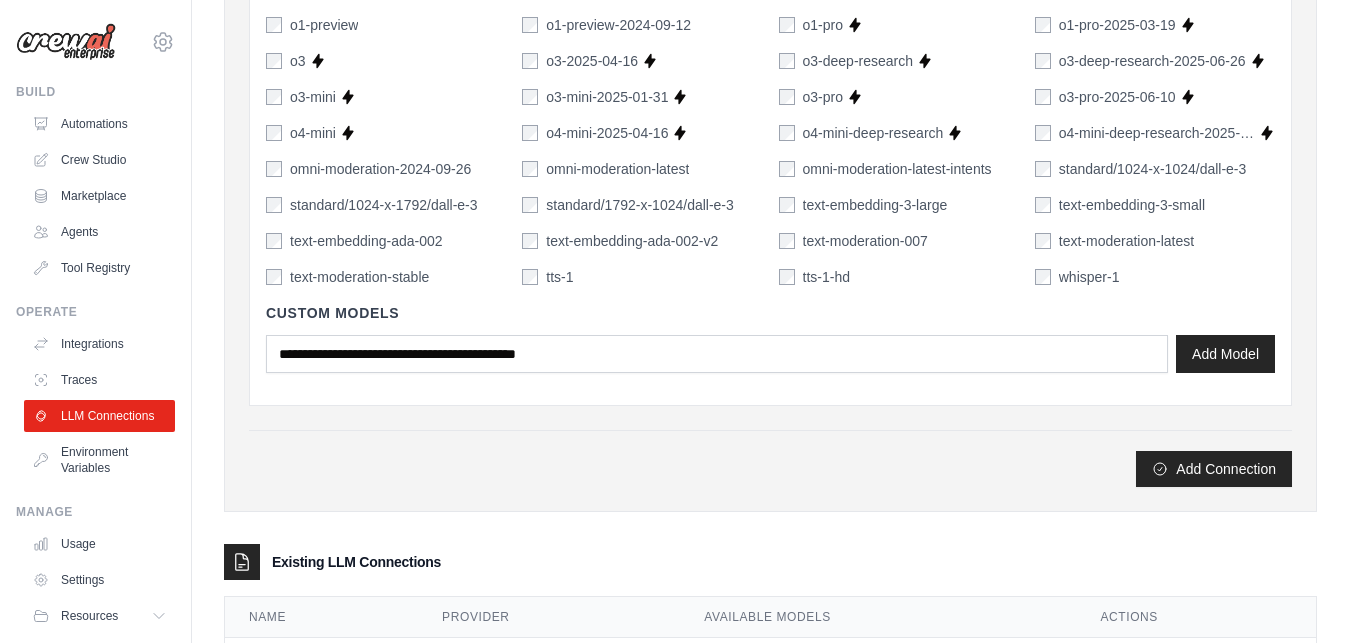 scroll, scrollTop: 1380, scrollLeft: 0, axis: vertical 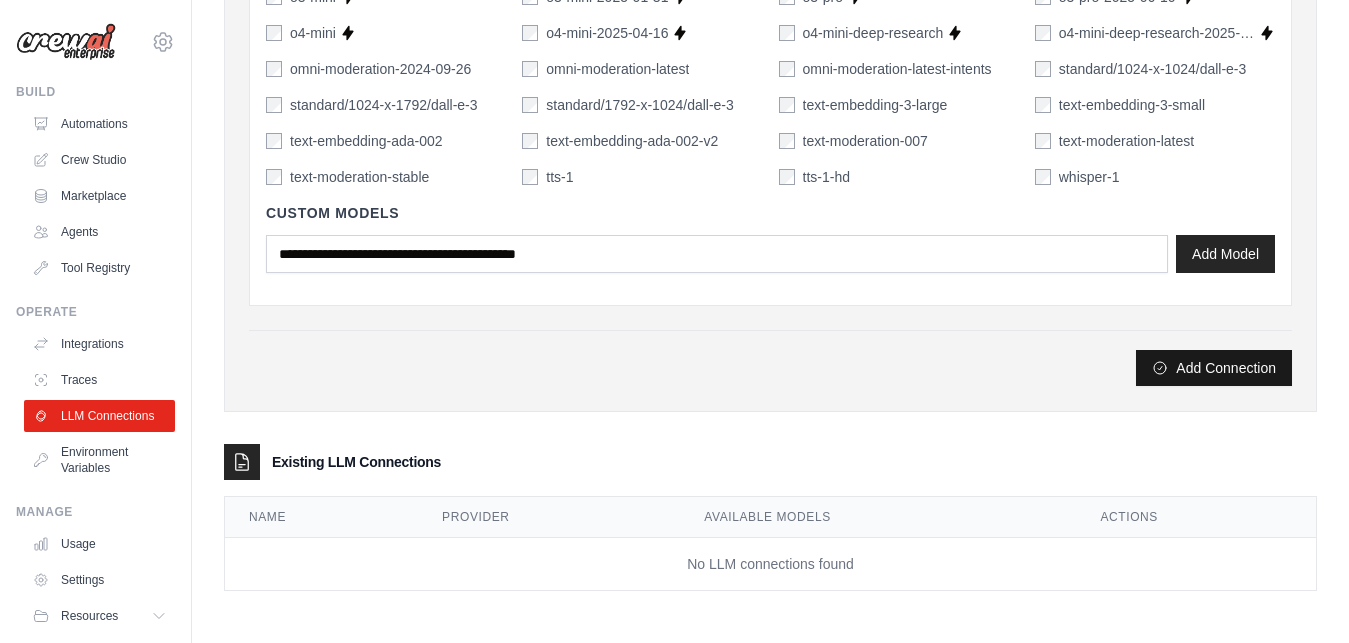 click on "Add Connection" at bounding box center [1214, 368] 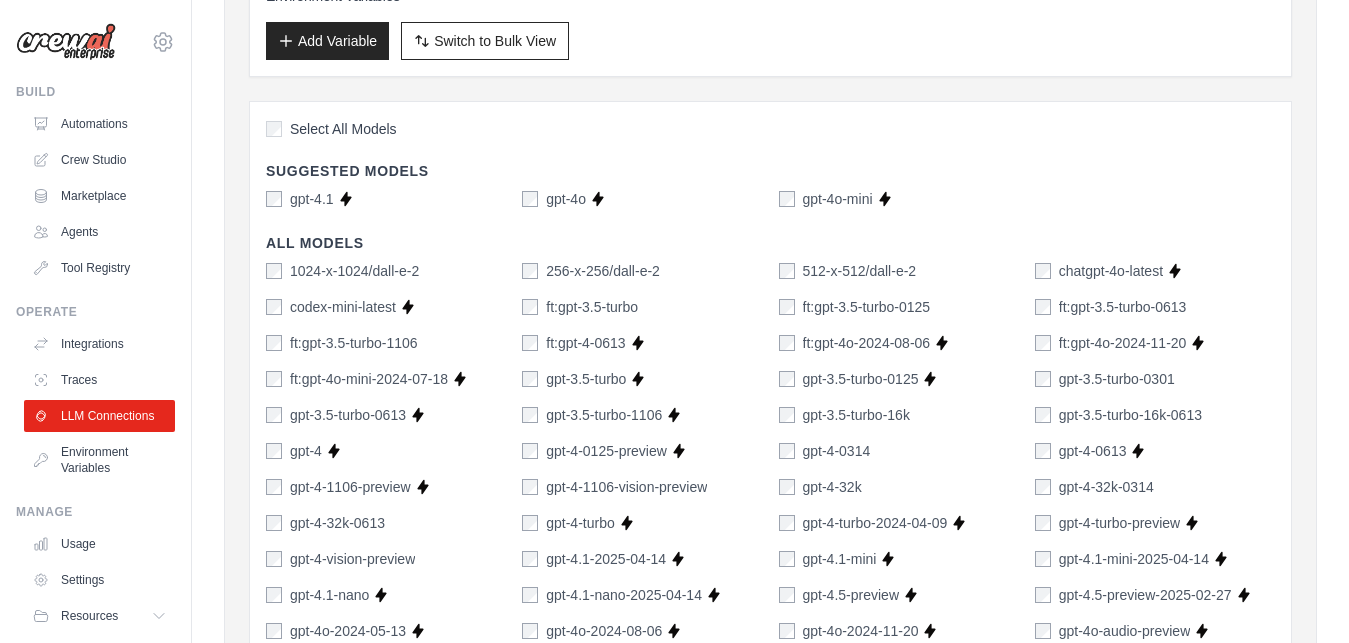 scroll, scrollTop: 282, scrollLeft: 0, axis: vertical 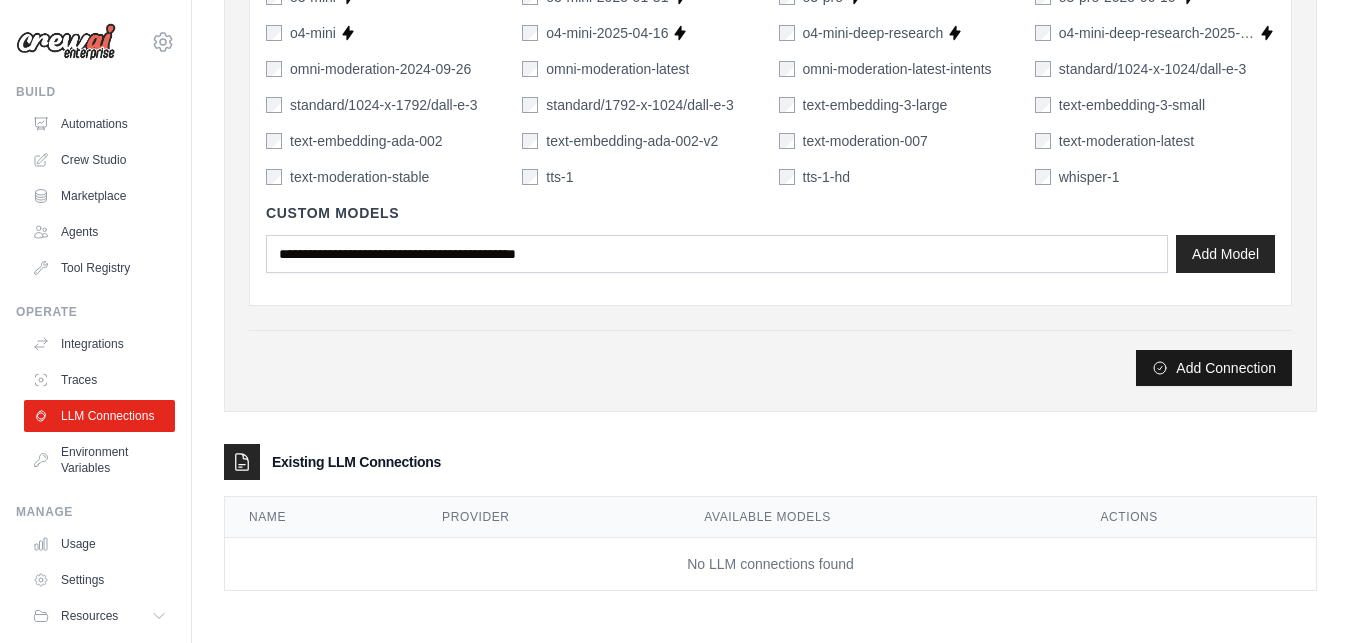 click on "Add Connection" at bounding box center (1214, 368) 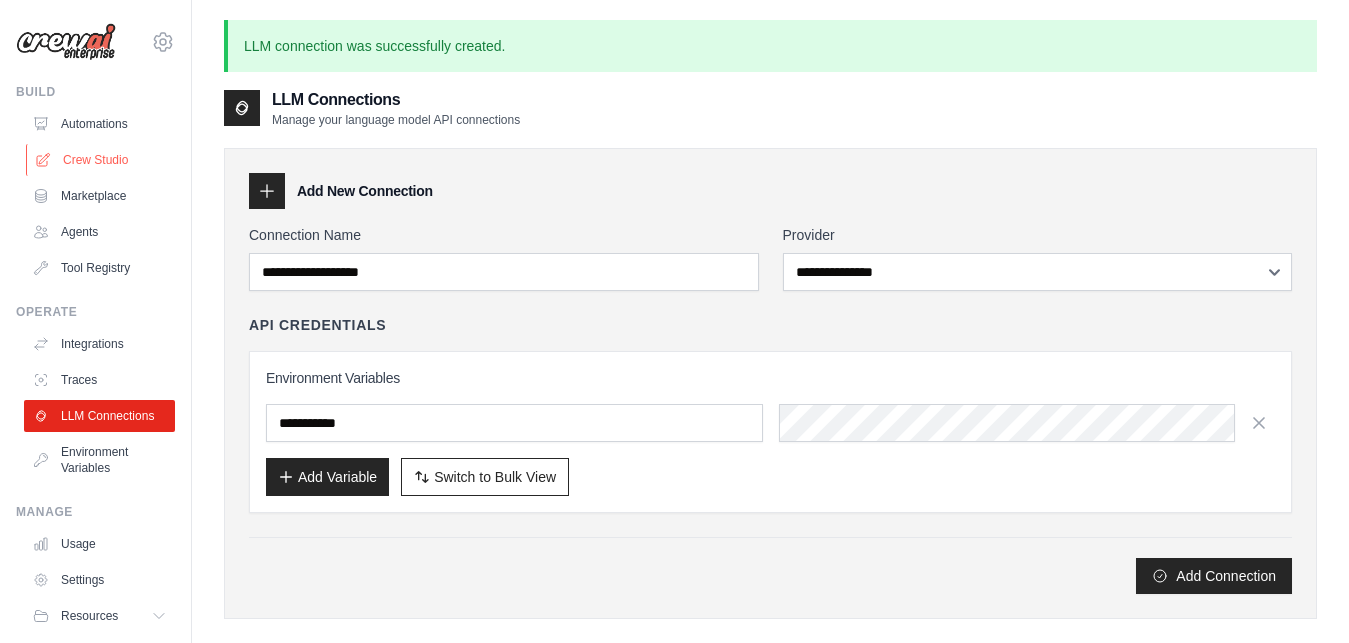 click on "Crew Studio" at bounding box center (101, 160) 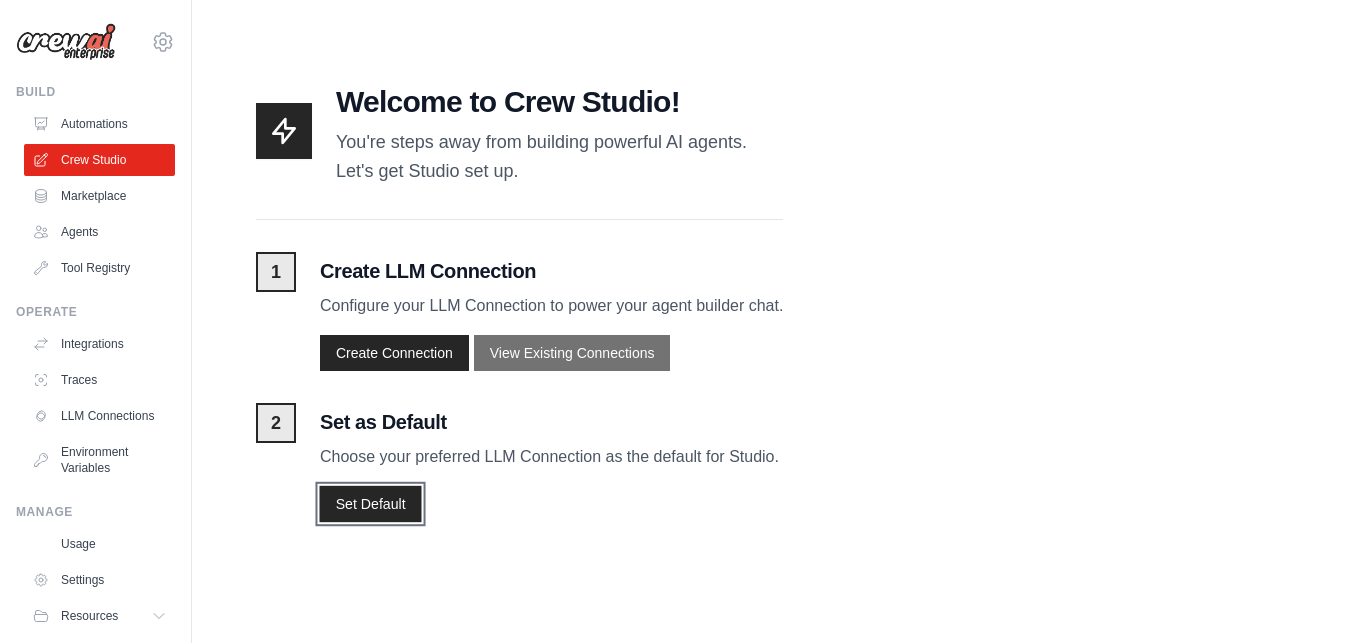 click on "Set Default" at bounding box center (370, 503) 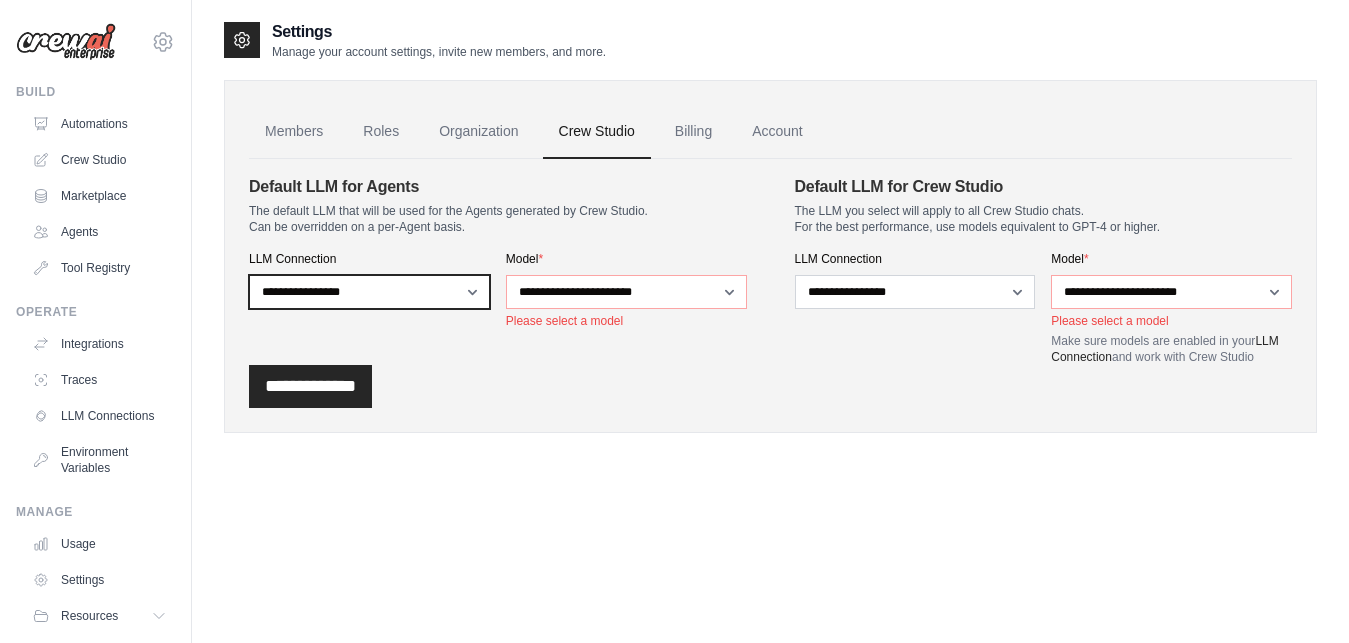 click on "**********" at bounding box center [369, 292] 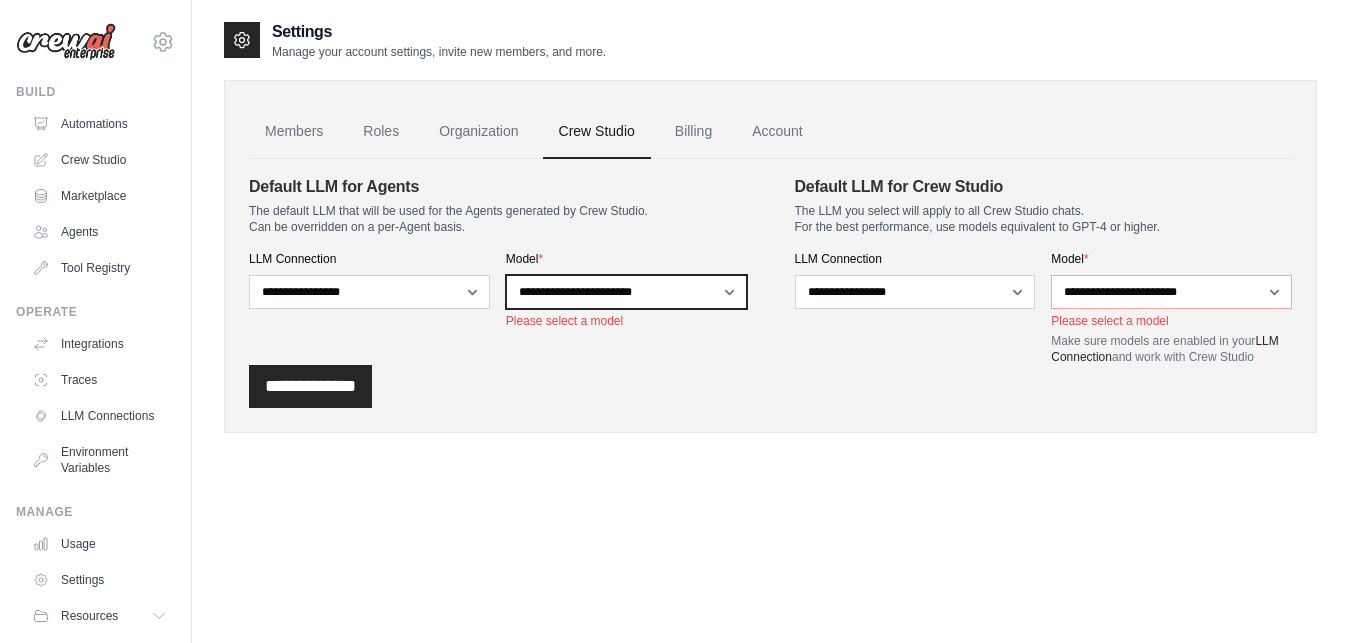 click on "**********" at bounding box center (626, 292) 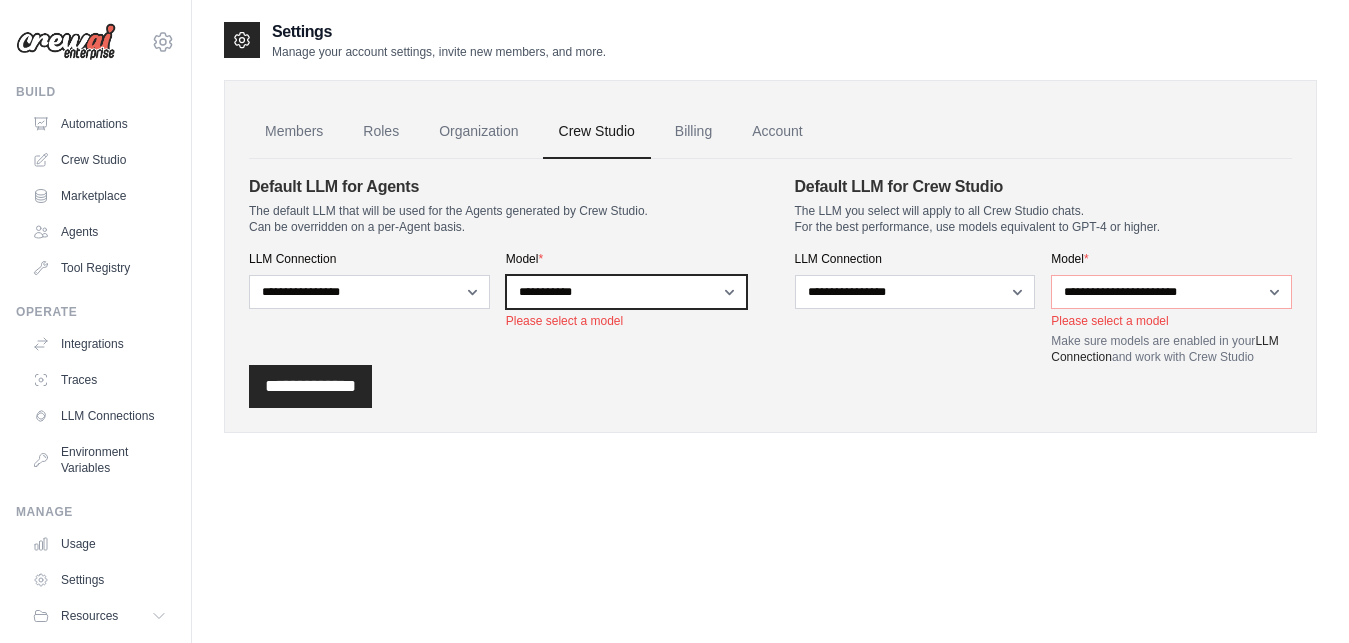 click on "**********" at bounding box center [0, 0] 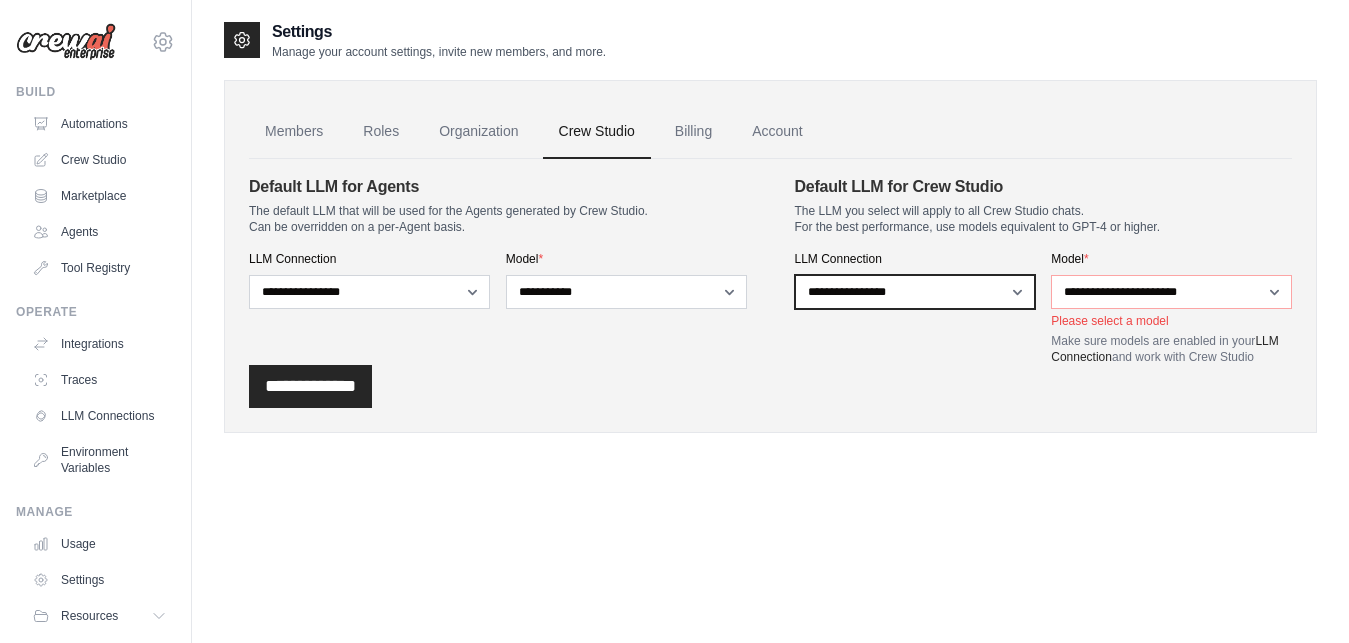 click on "**********" at bounding box center (915, 292) 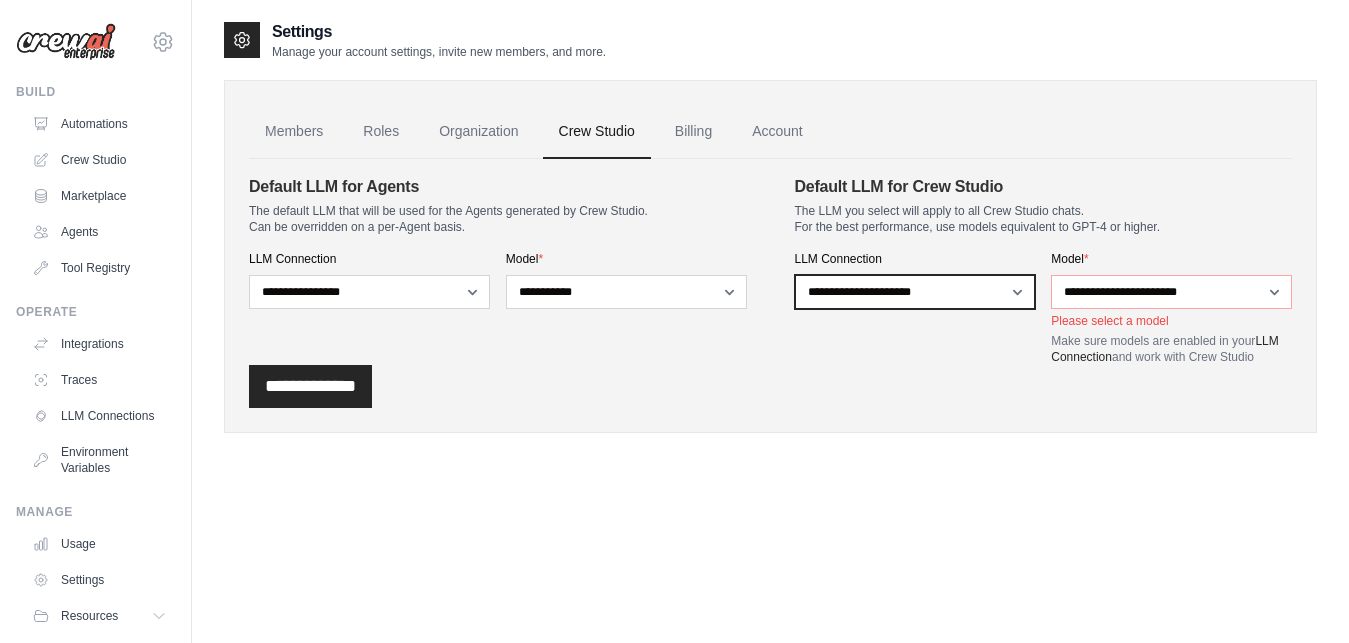 click on "**********" at bounding box center [0, 0] 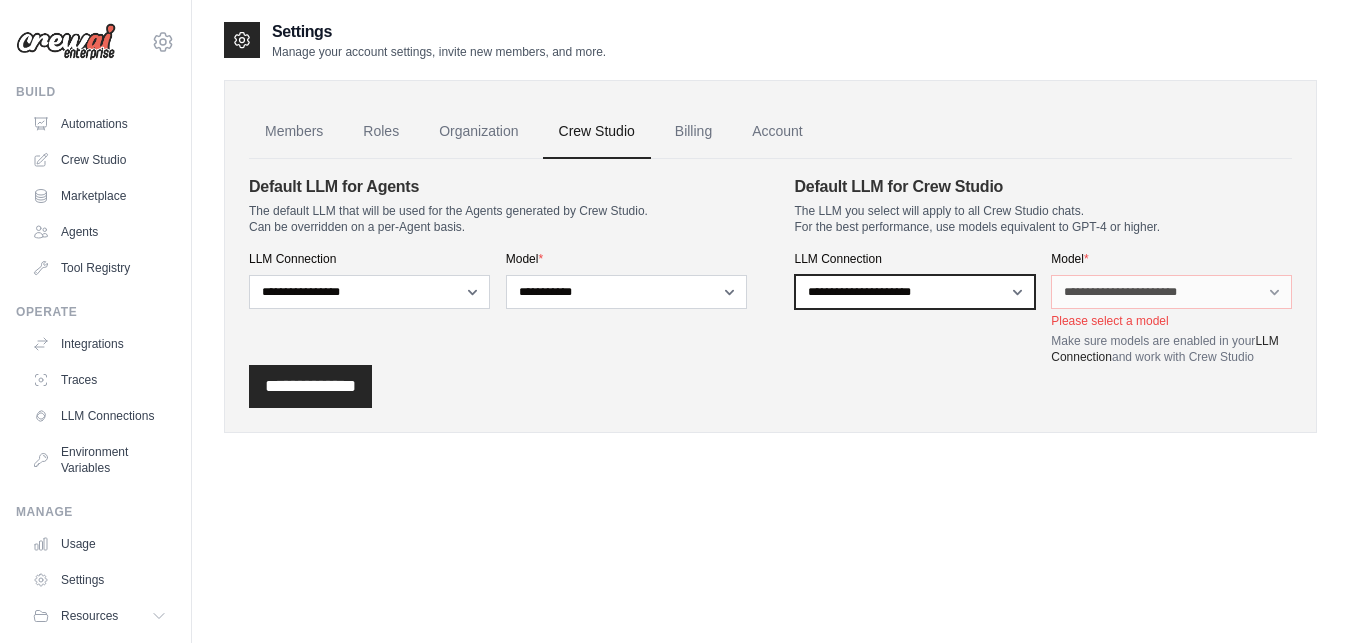 click on "**********" at bounding box center [915, 292] 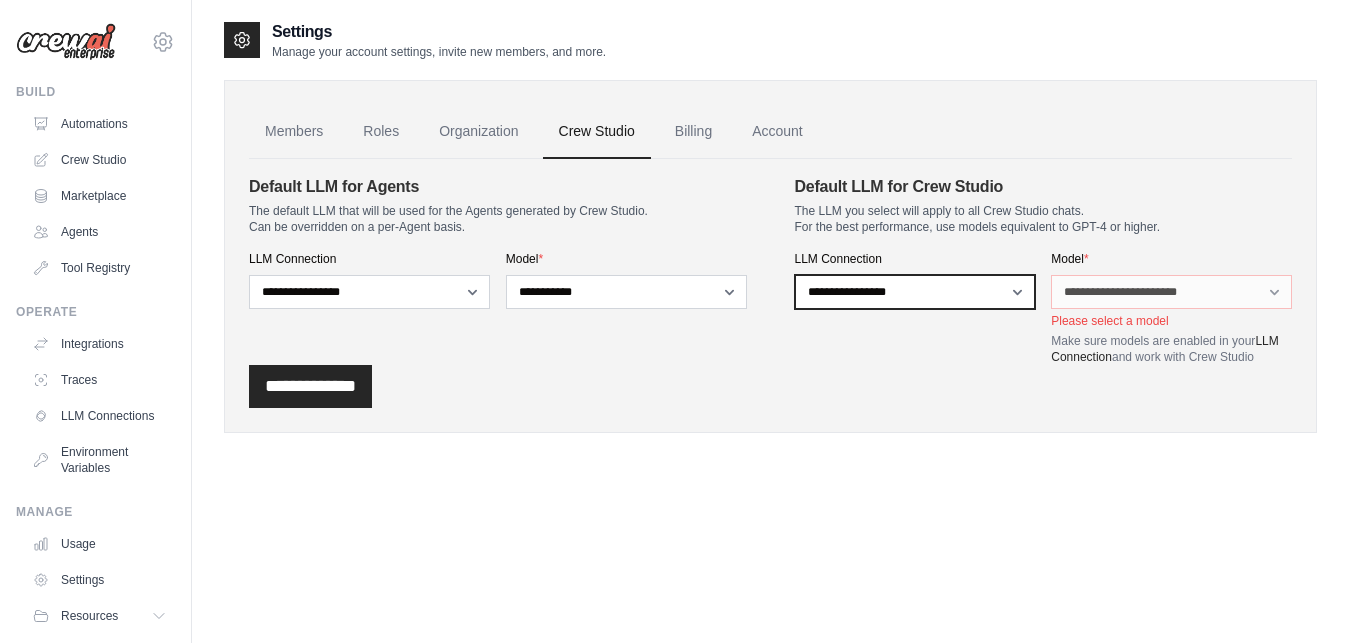 click on "**********" at bounding box center (0, 0) 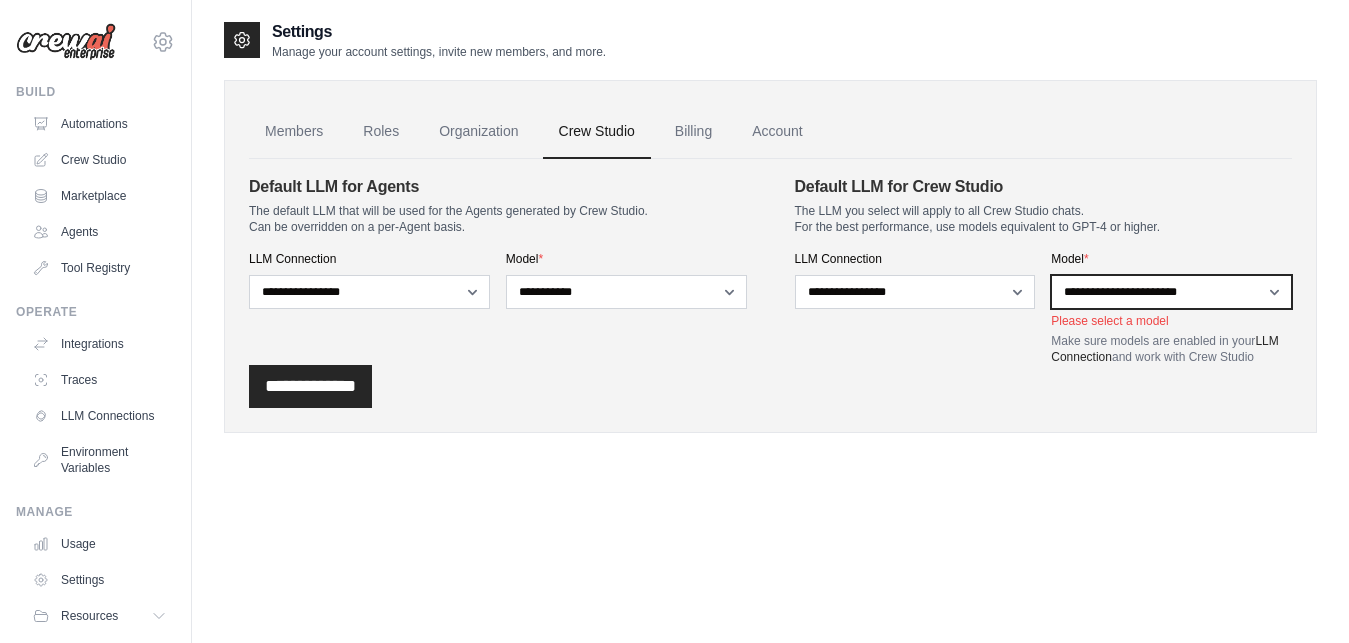 click on "**********" at bounding box center (1171, 292) 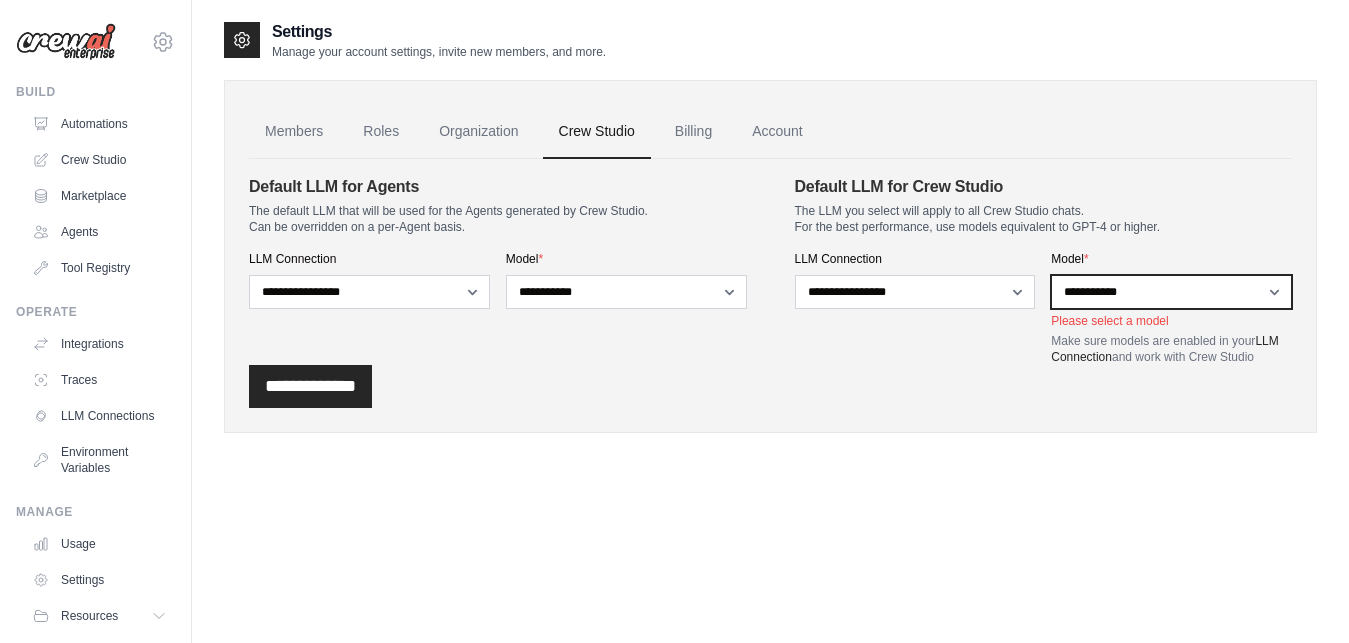 click on "**********" at bounding box center [0, 0] 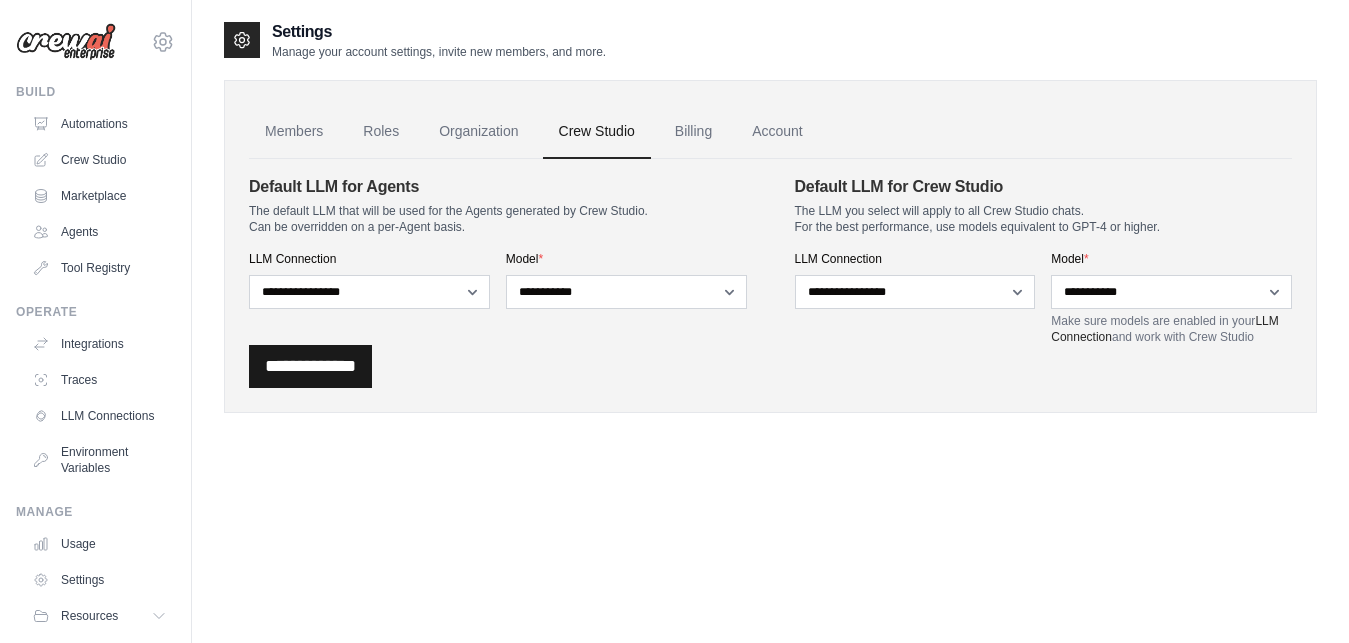 click on "**********" at bounding box center (310, 366) 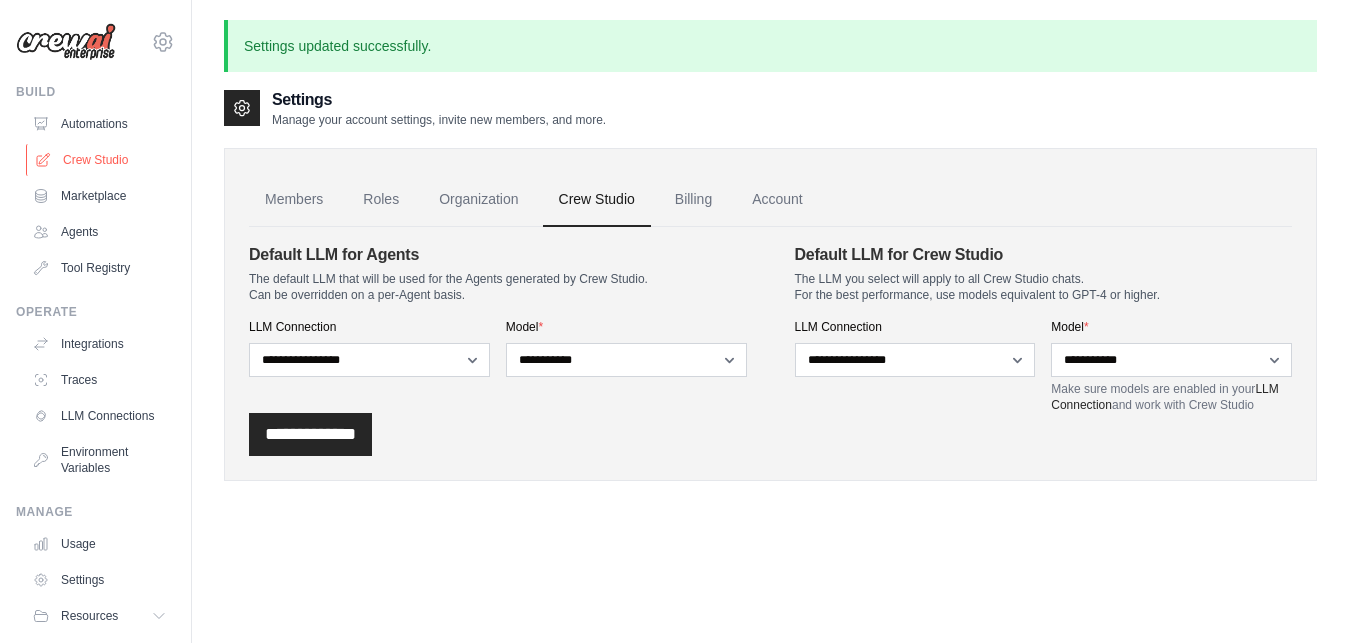 click on "Crew Studio" at bounding box center (101, 160) 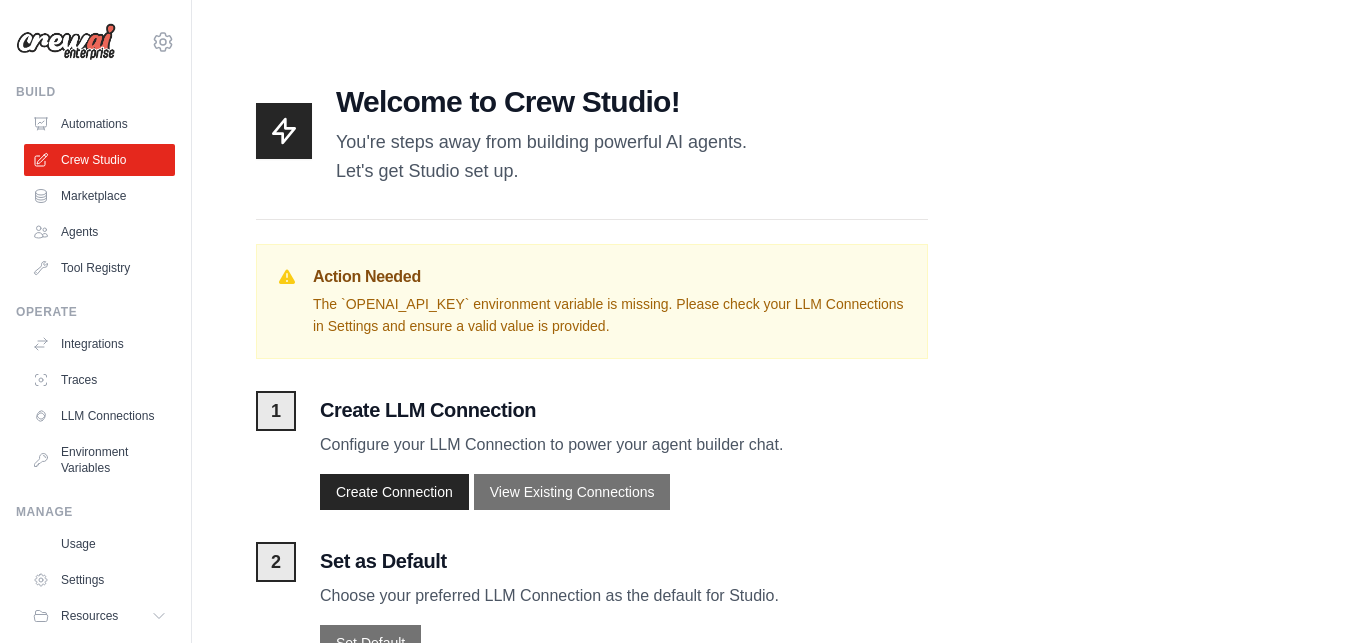 click on "Crew Studio" at bounding box center [99, 160] 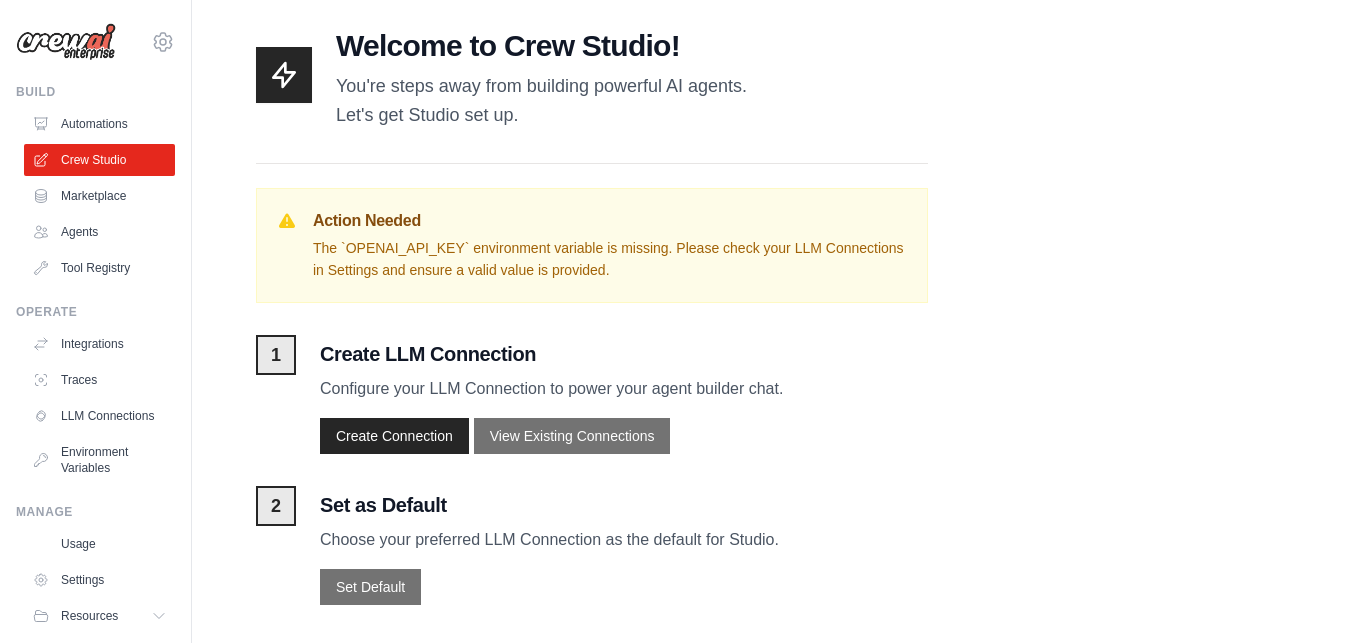 scroll, scrollTop: 70, scrollLeft: 0, axis: vertical 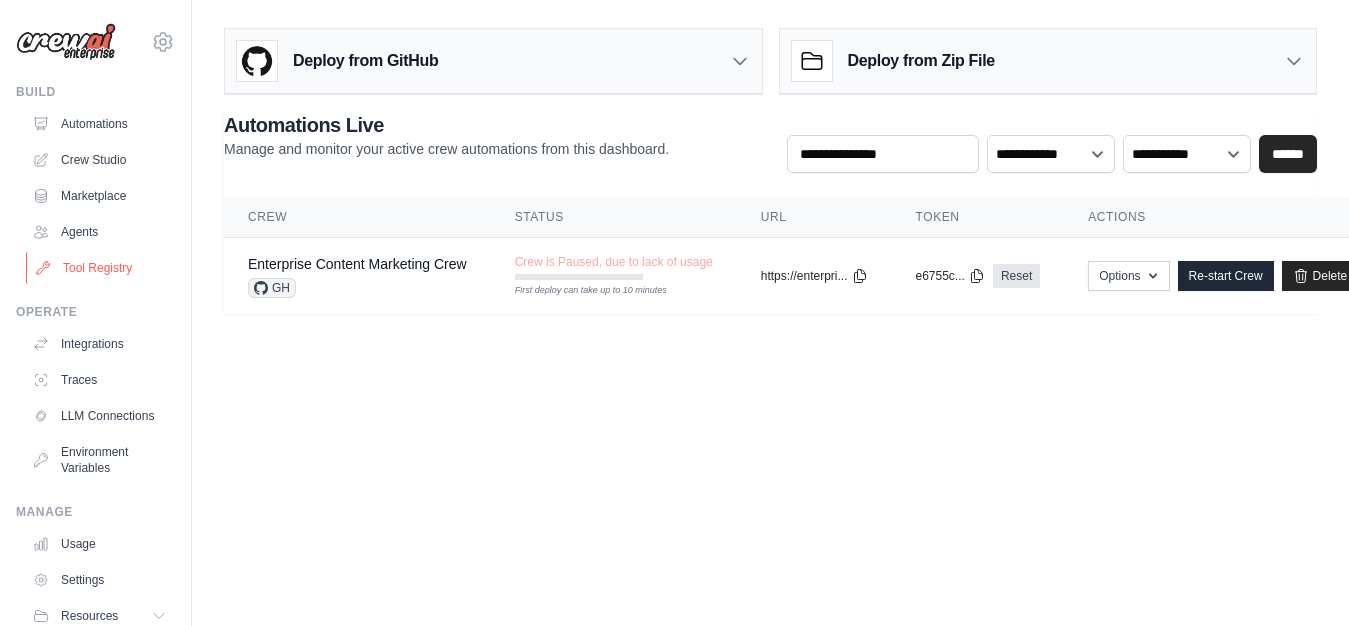 click on "Tool Registry" at bounding box center [101, 268] 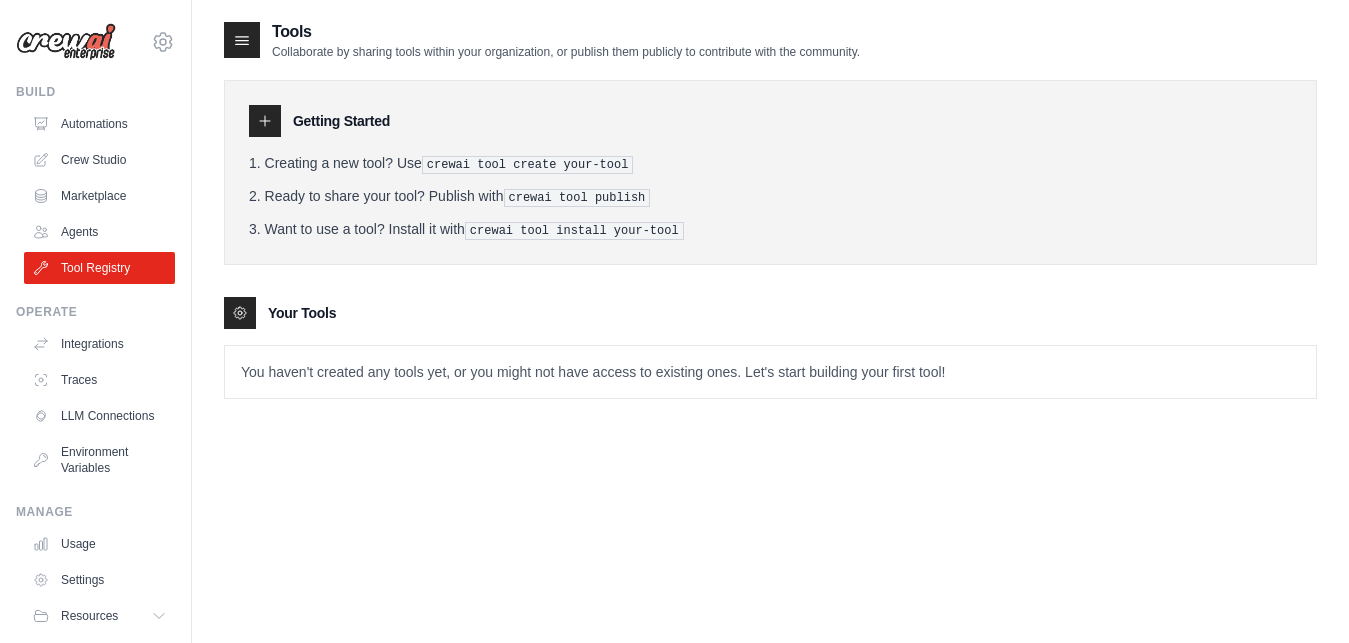 click 